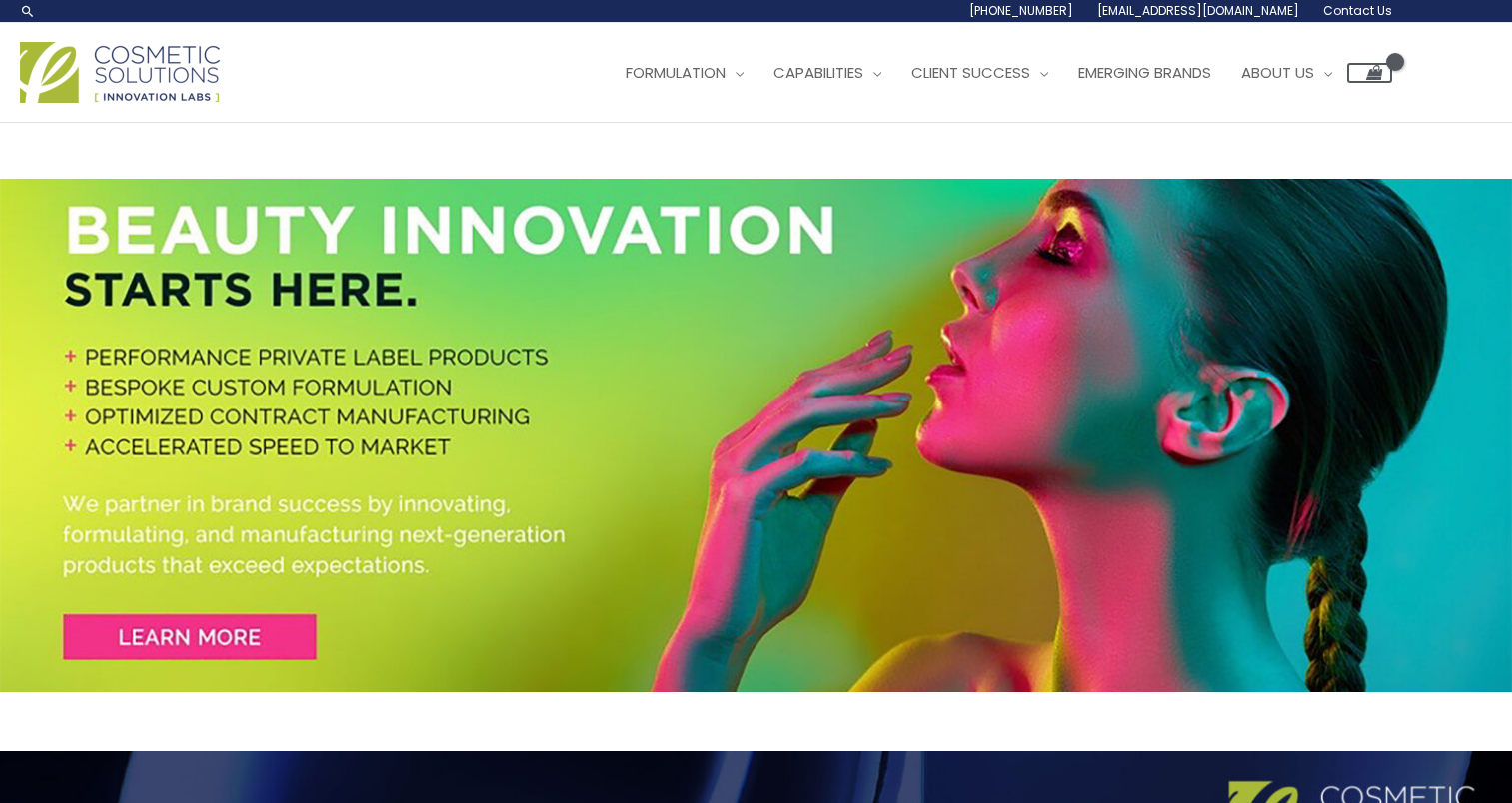 scroll, scrollTop: 0, scrollLeft: 0, axis: both 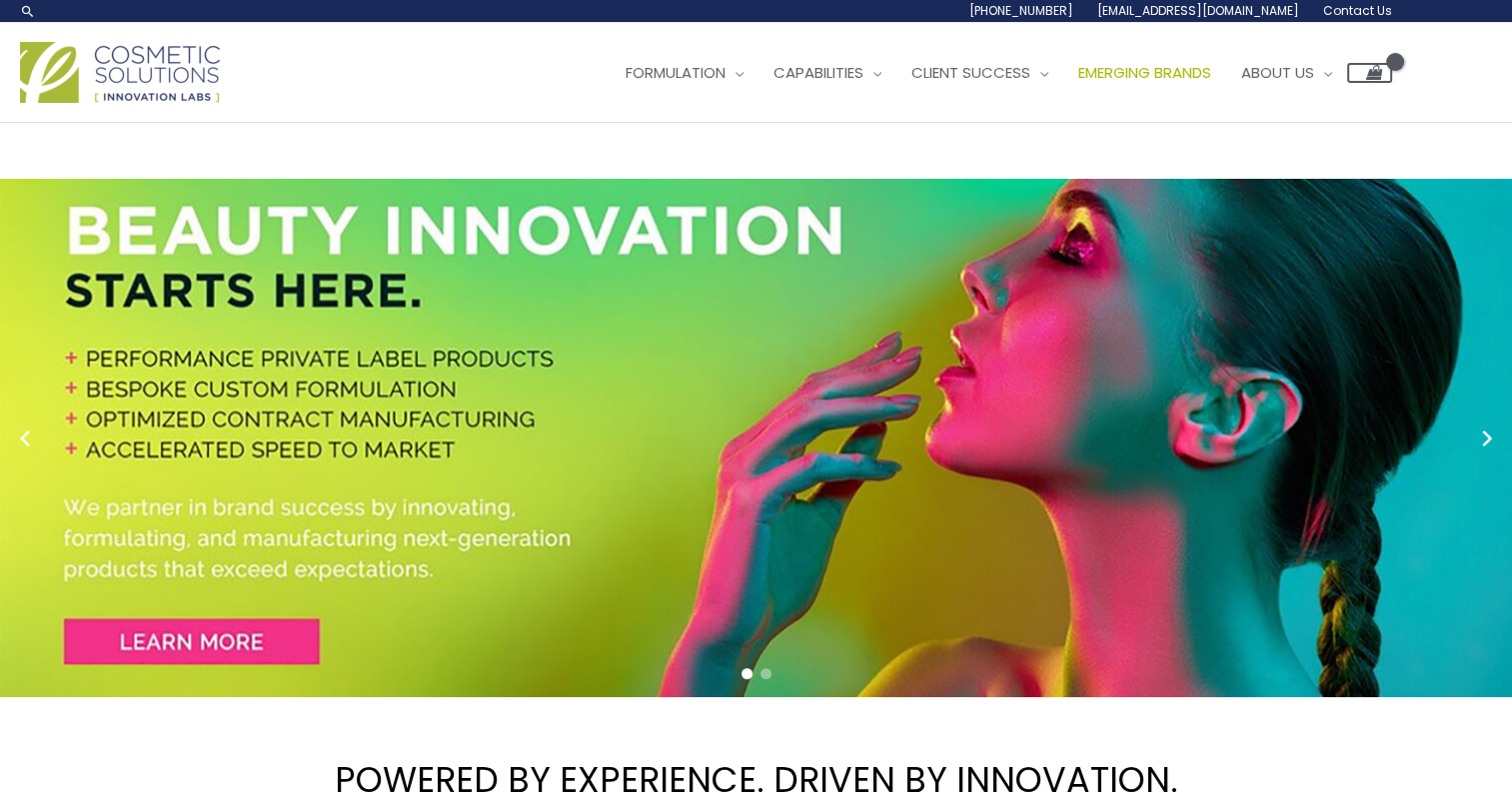click on "Emerging Brands" at bounding box center [1144, 72] 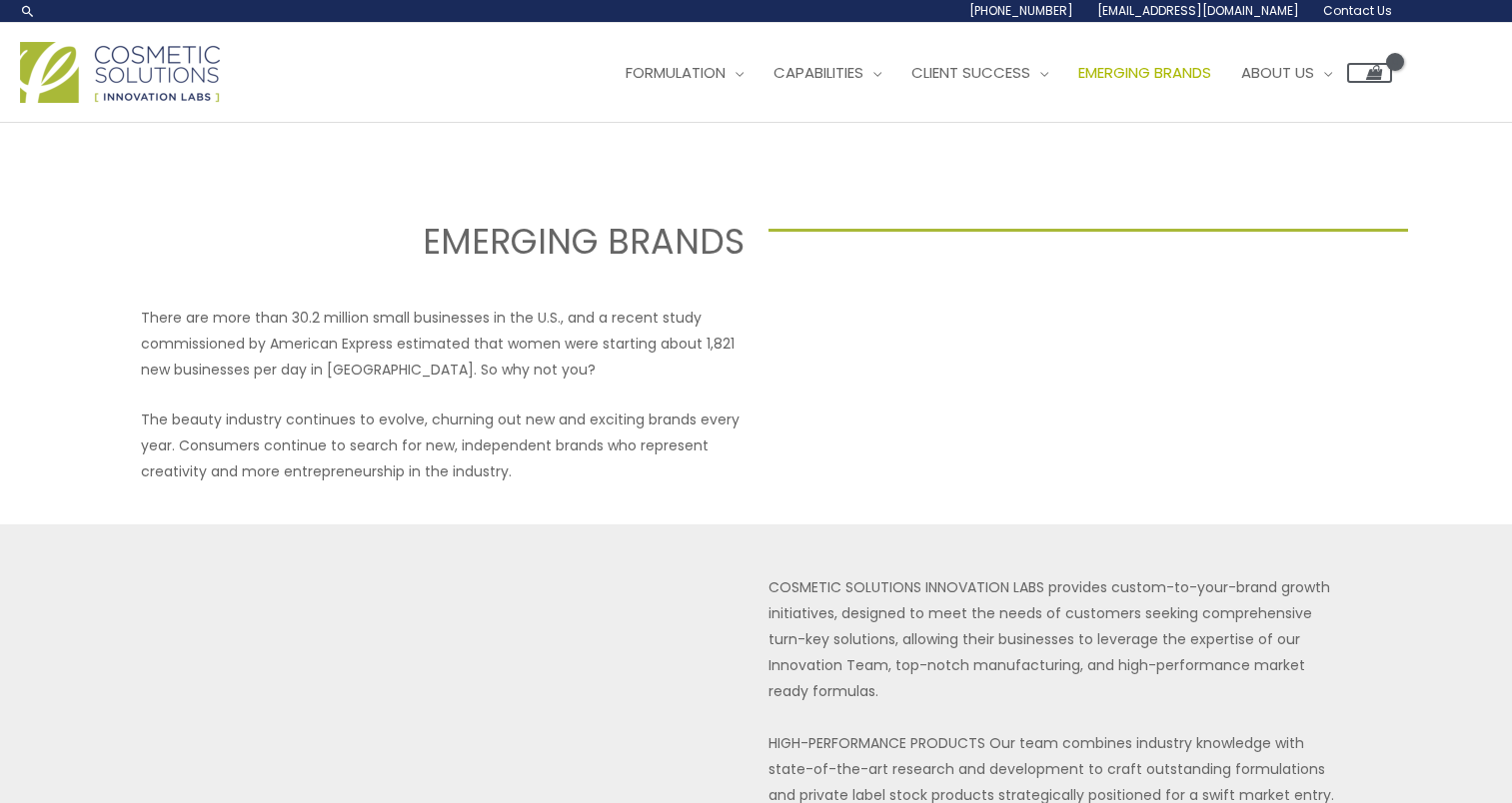 scroll, scrollTop: 0, scrollLeft: 0, axis: both 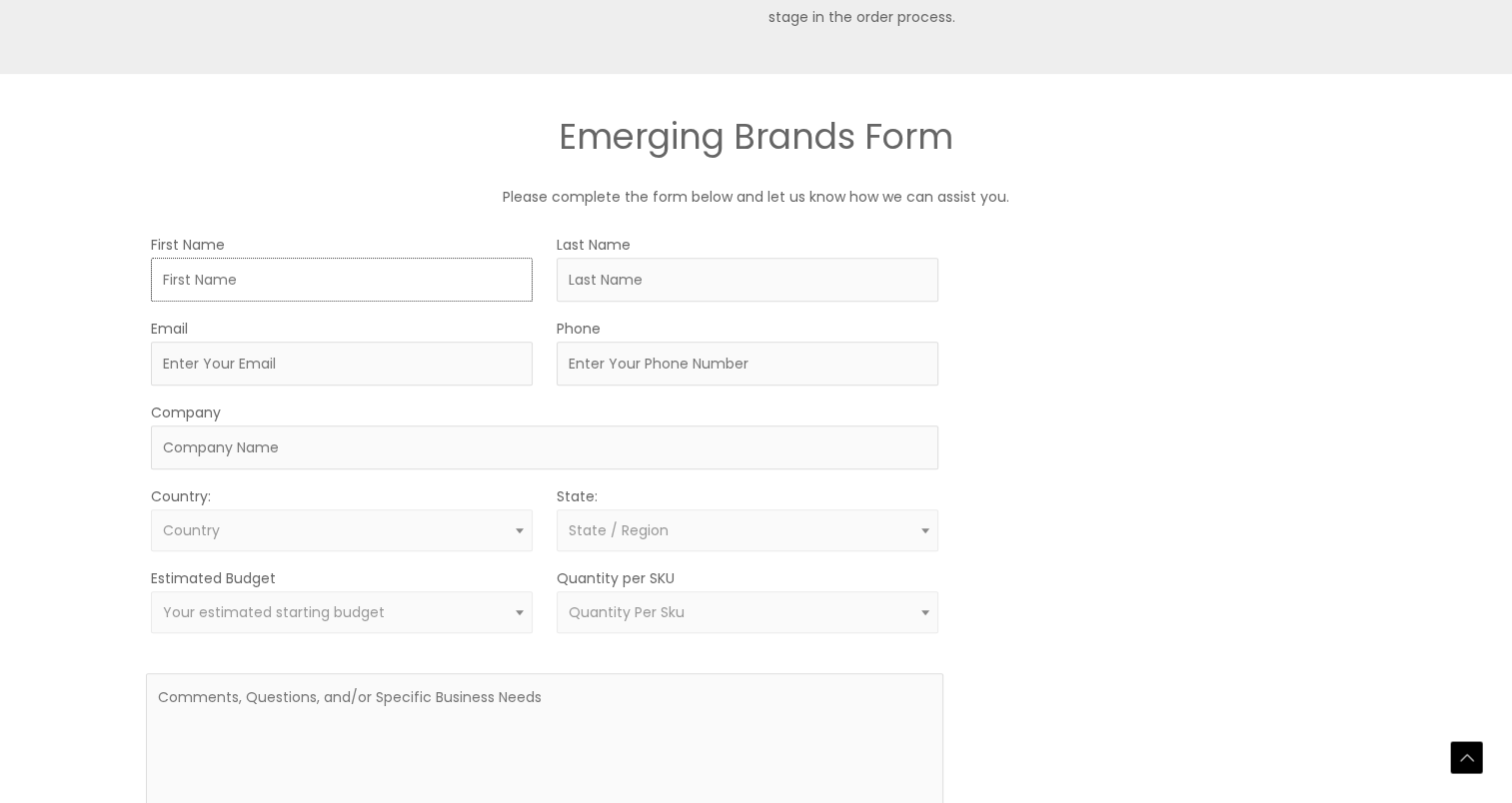 click on "First Name" at bounding box center (342, 280) 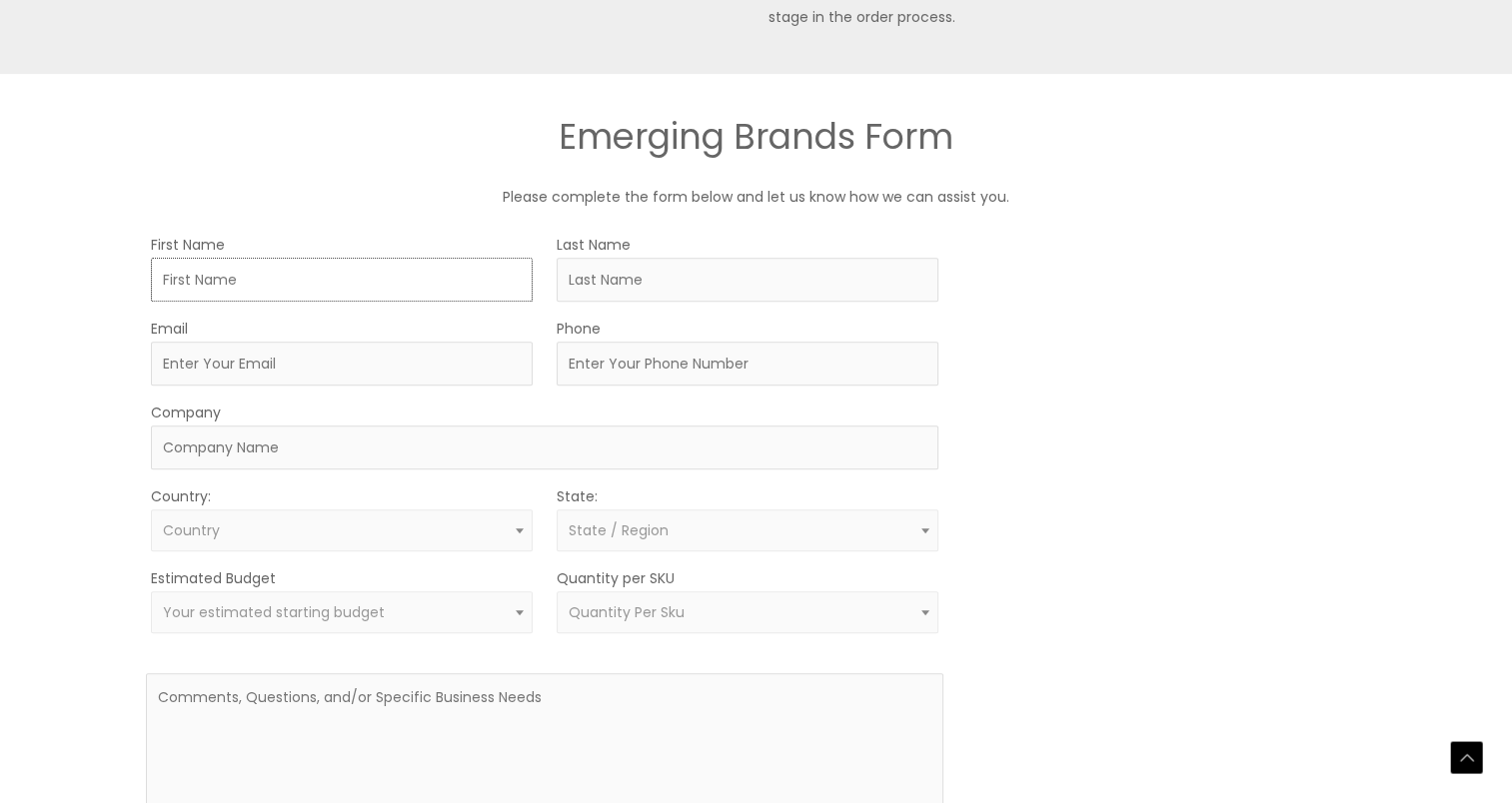 type on "Tatum" 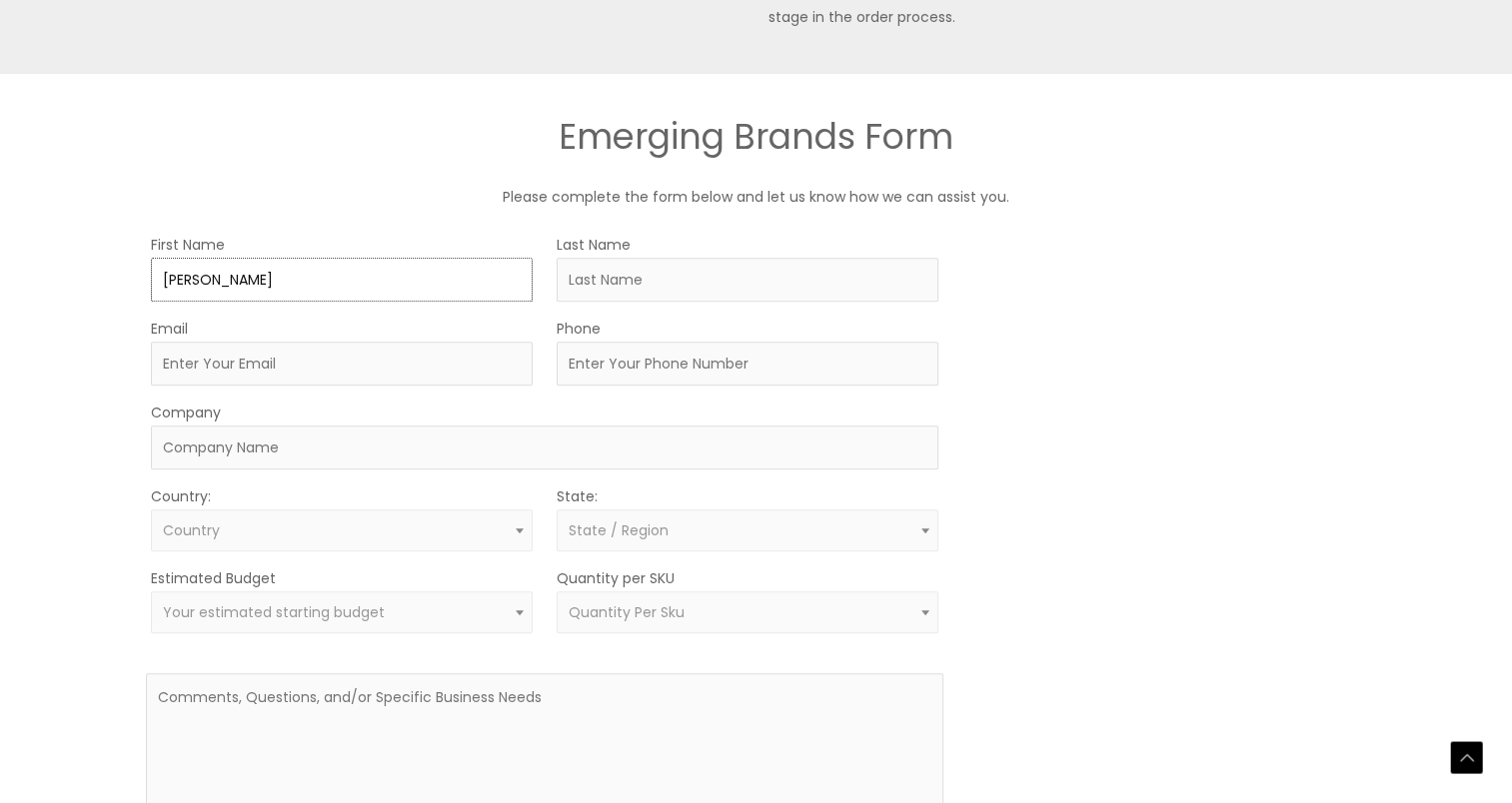 type on "Severino" 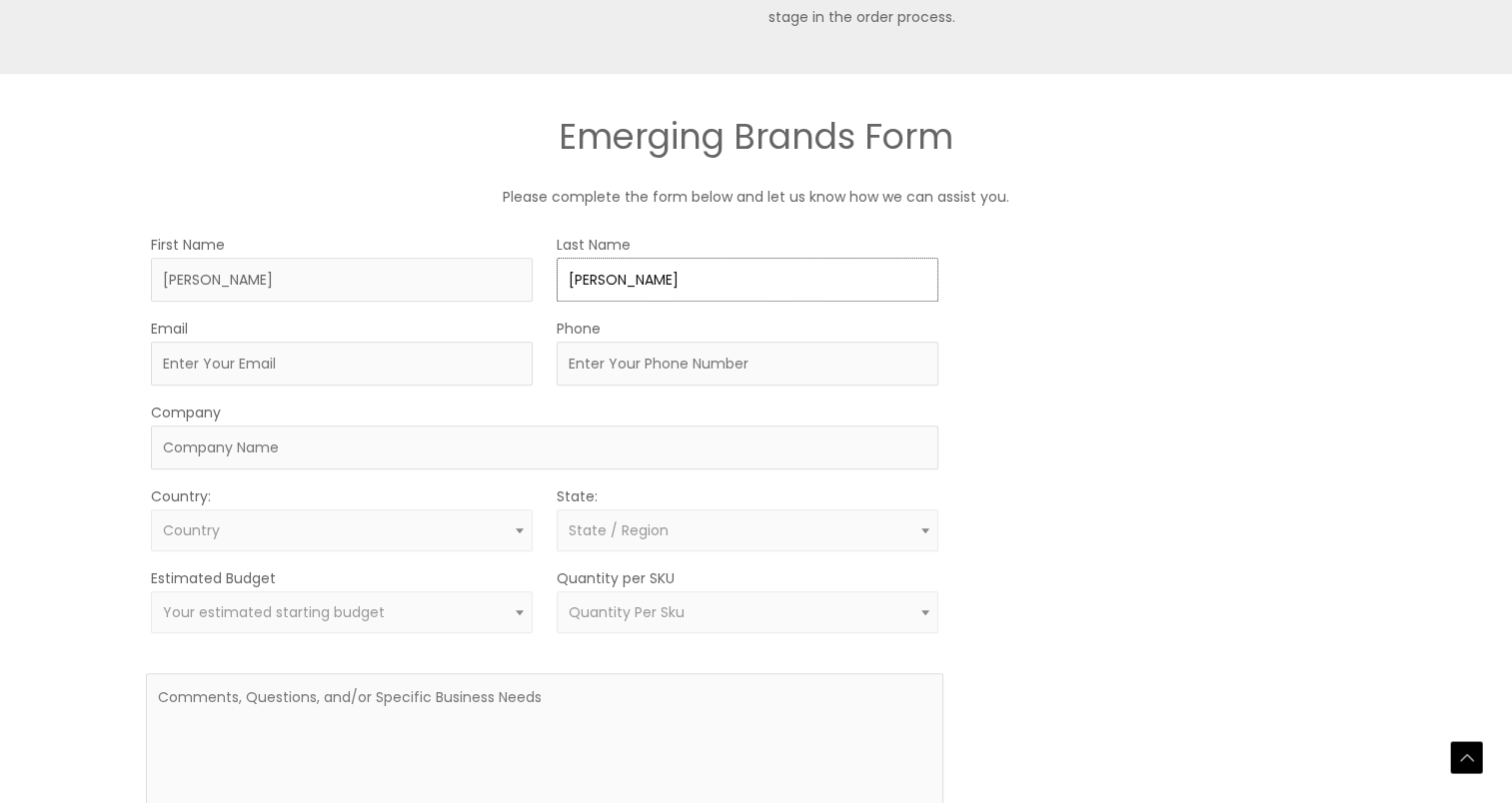type on "[EMAIL_ADDRESS][DOMAIN_NAME]" 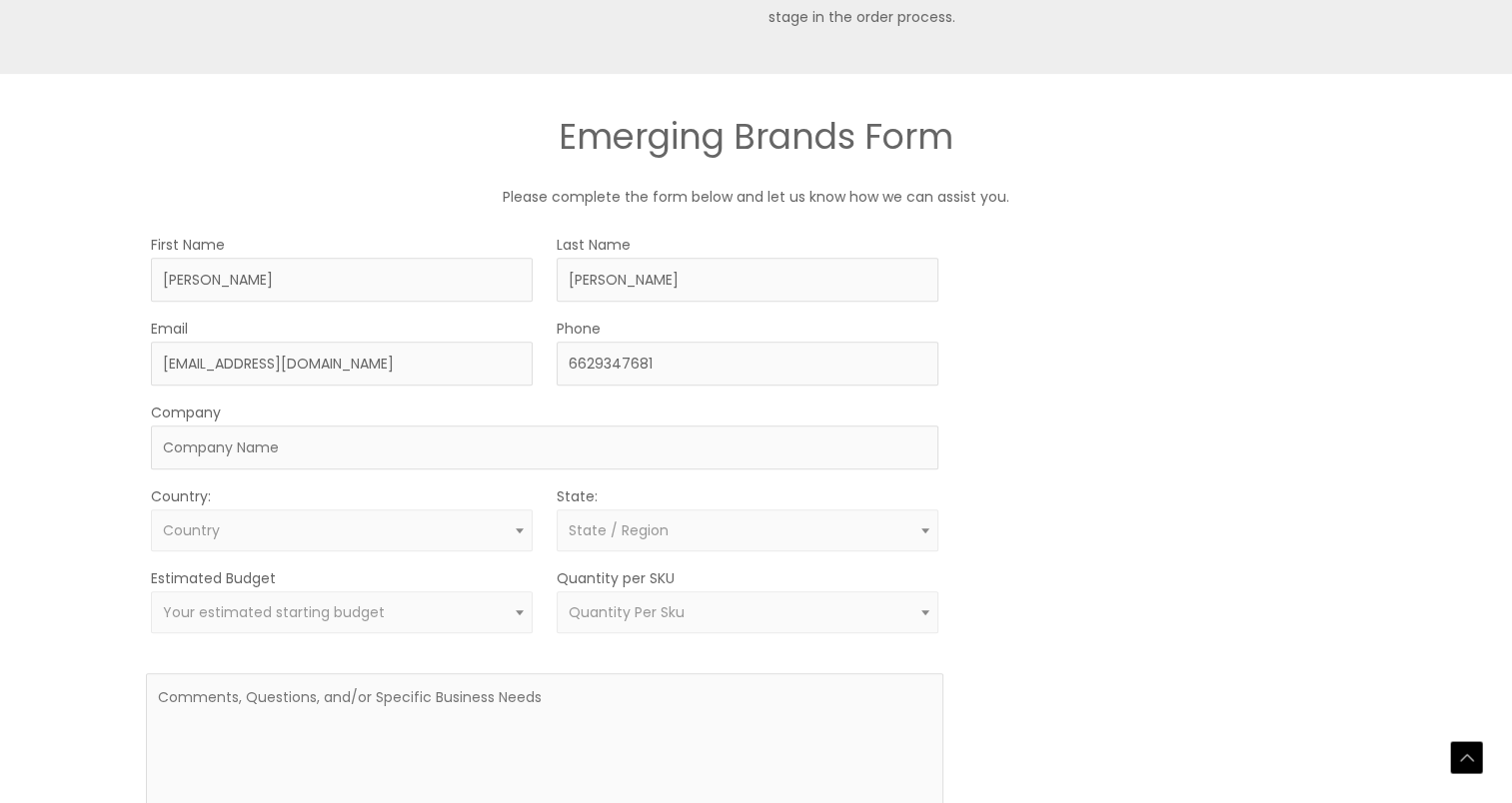 select on "United States" 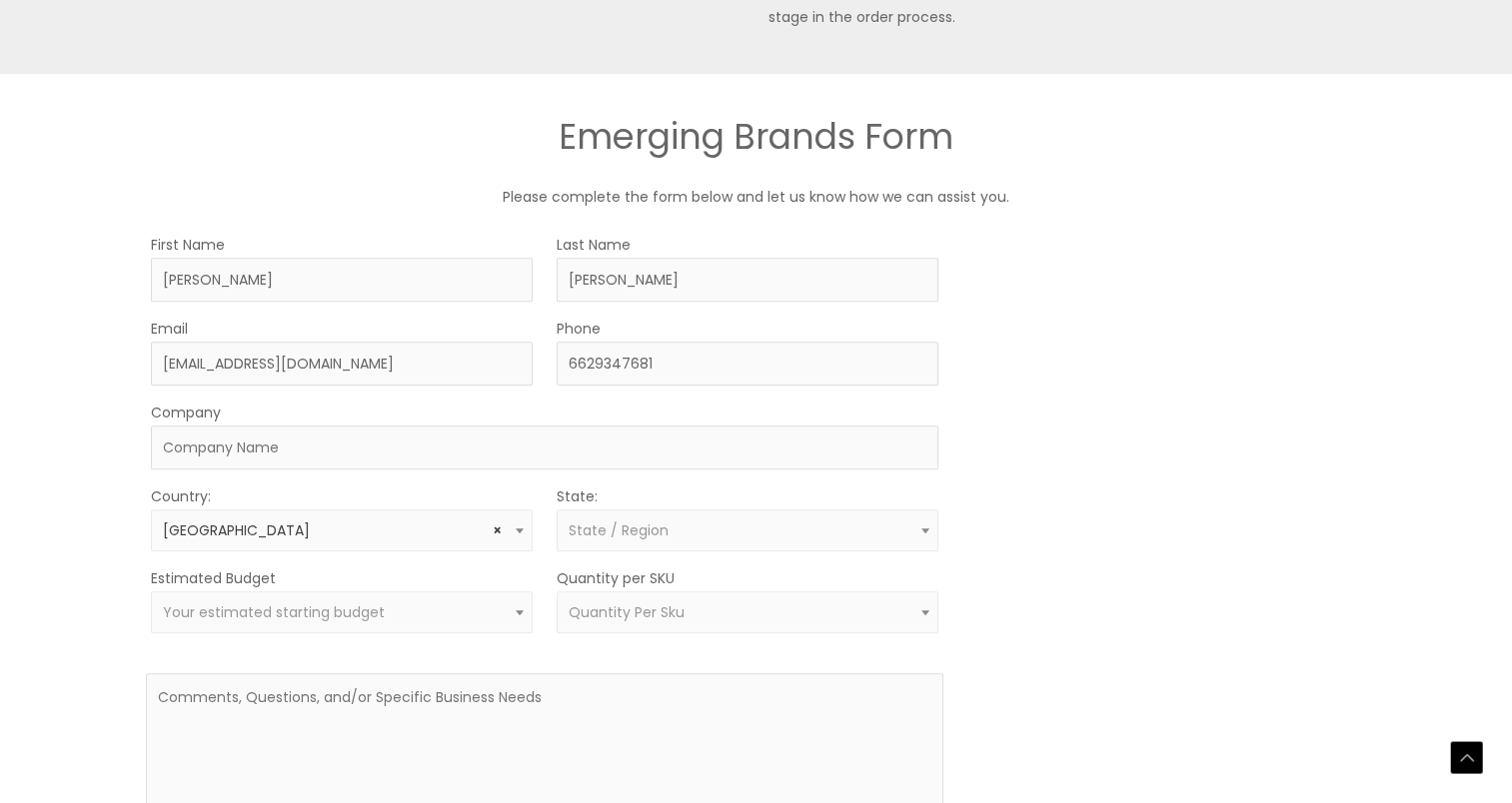 select on "Mississippi" 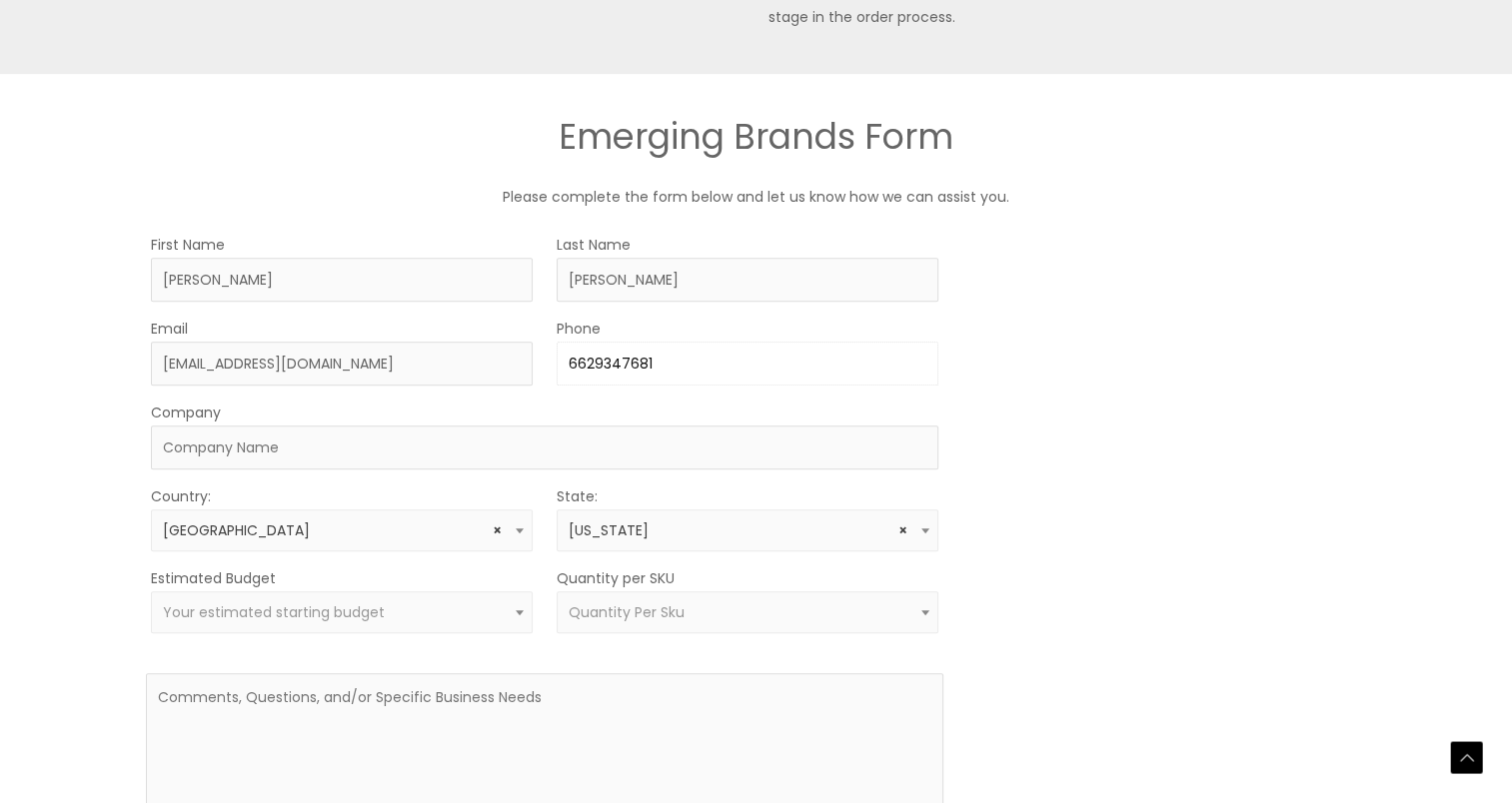 click on "6629347681" at bounding box center (748, 364) 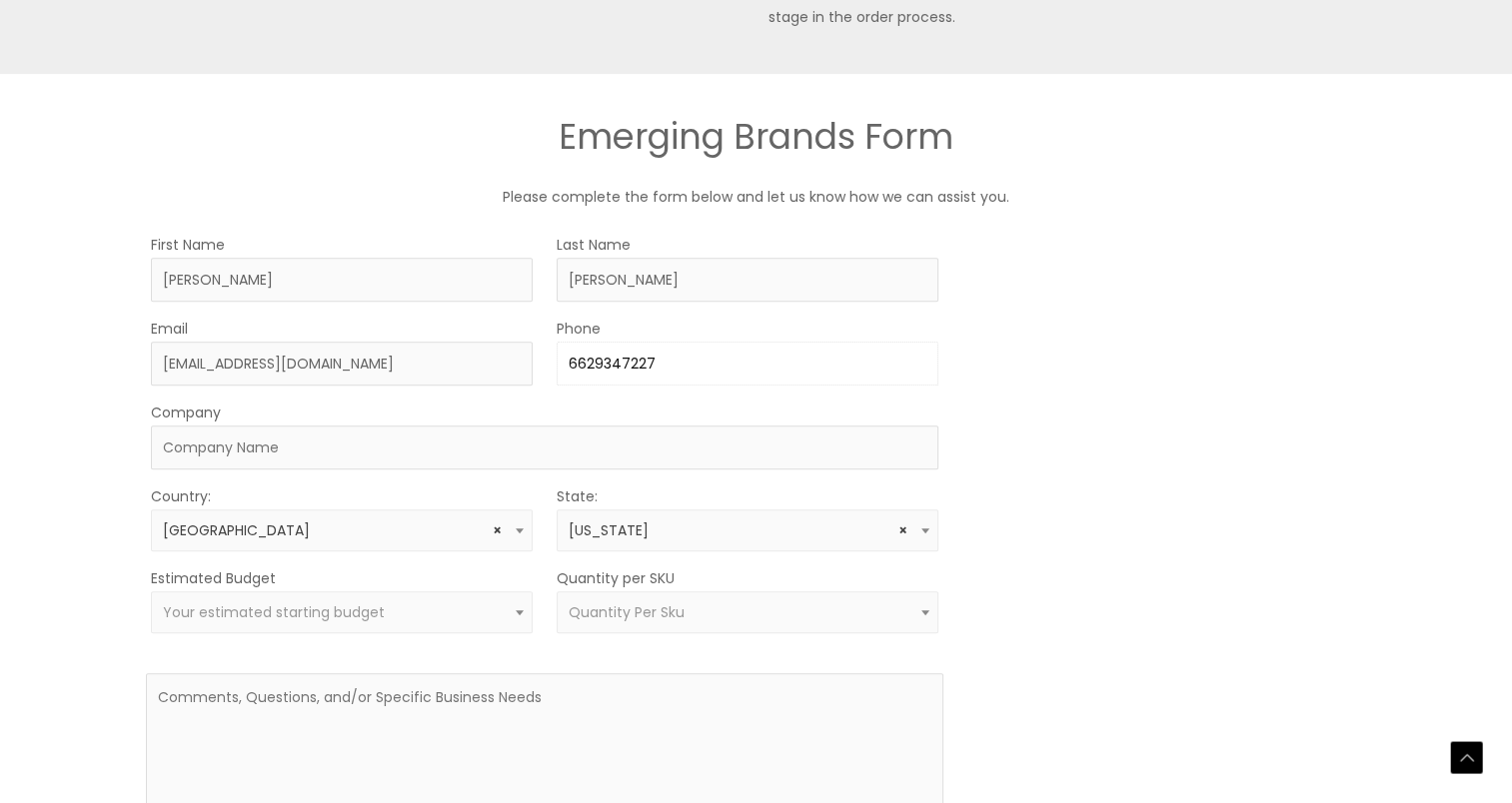 type on "6629347227" 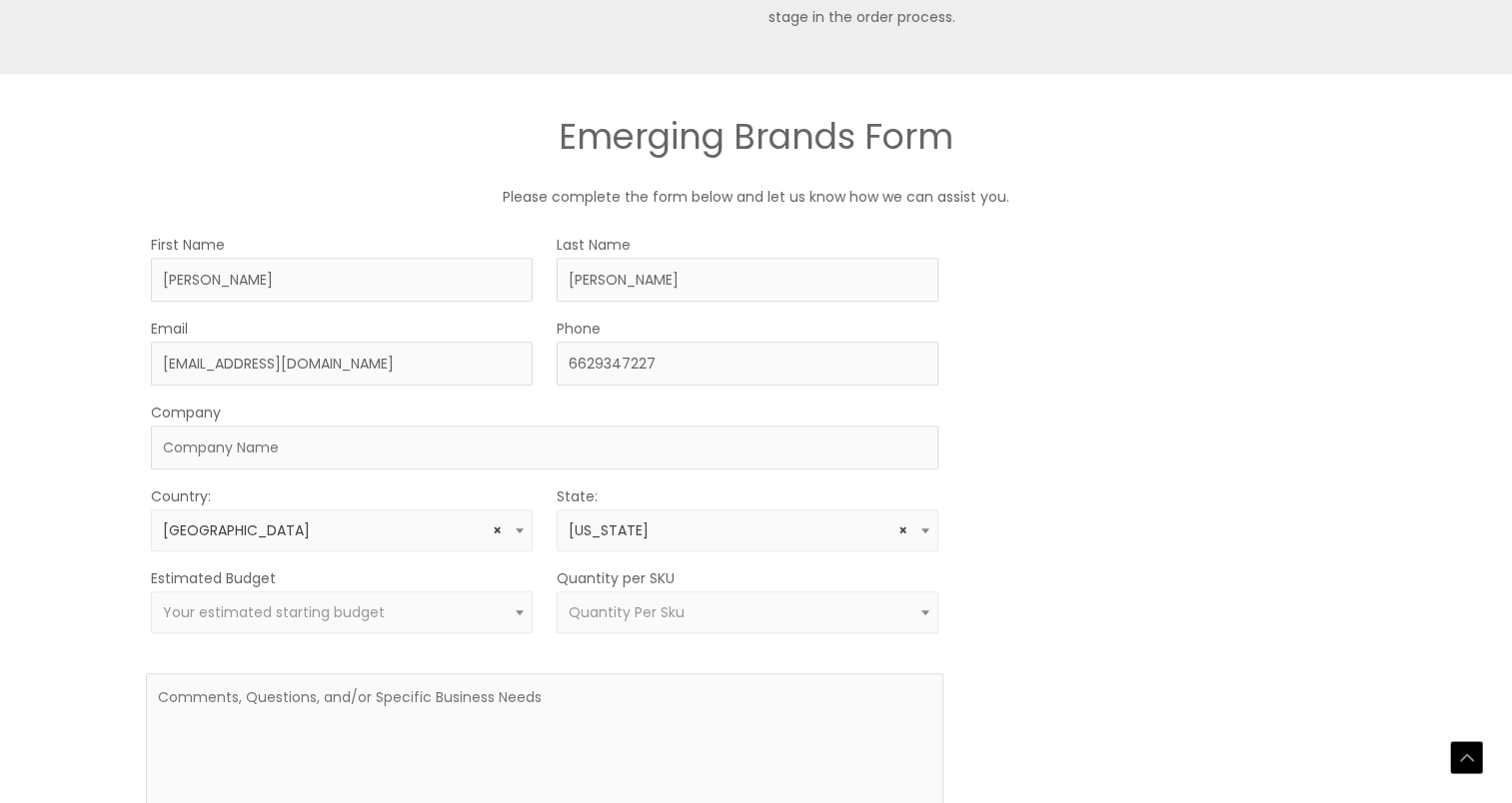 click on "Company" at bounding box center [545, 434] 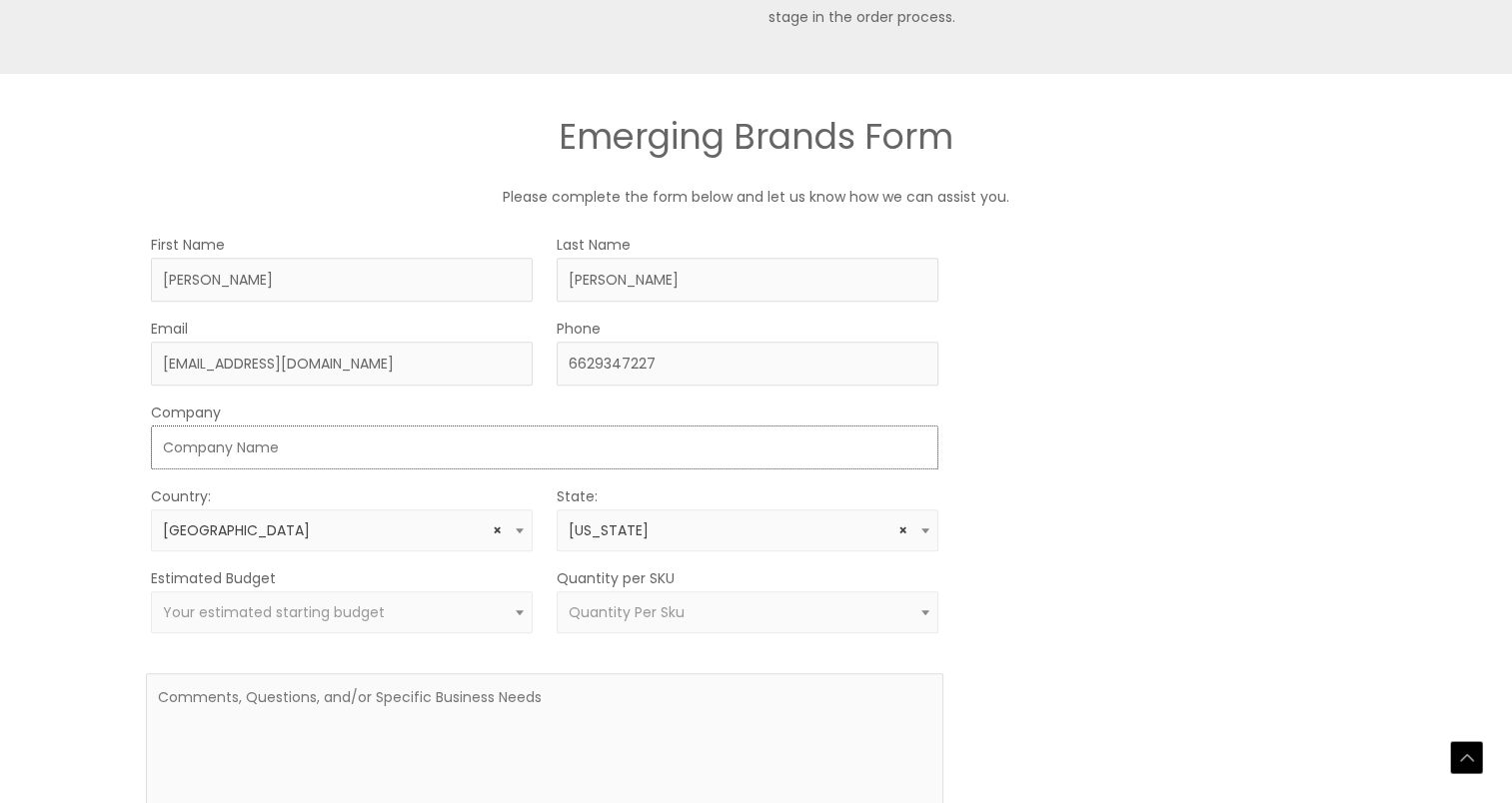 click on "Company" at bounding box center (545, 447) 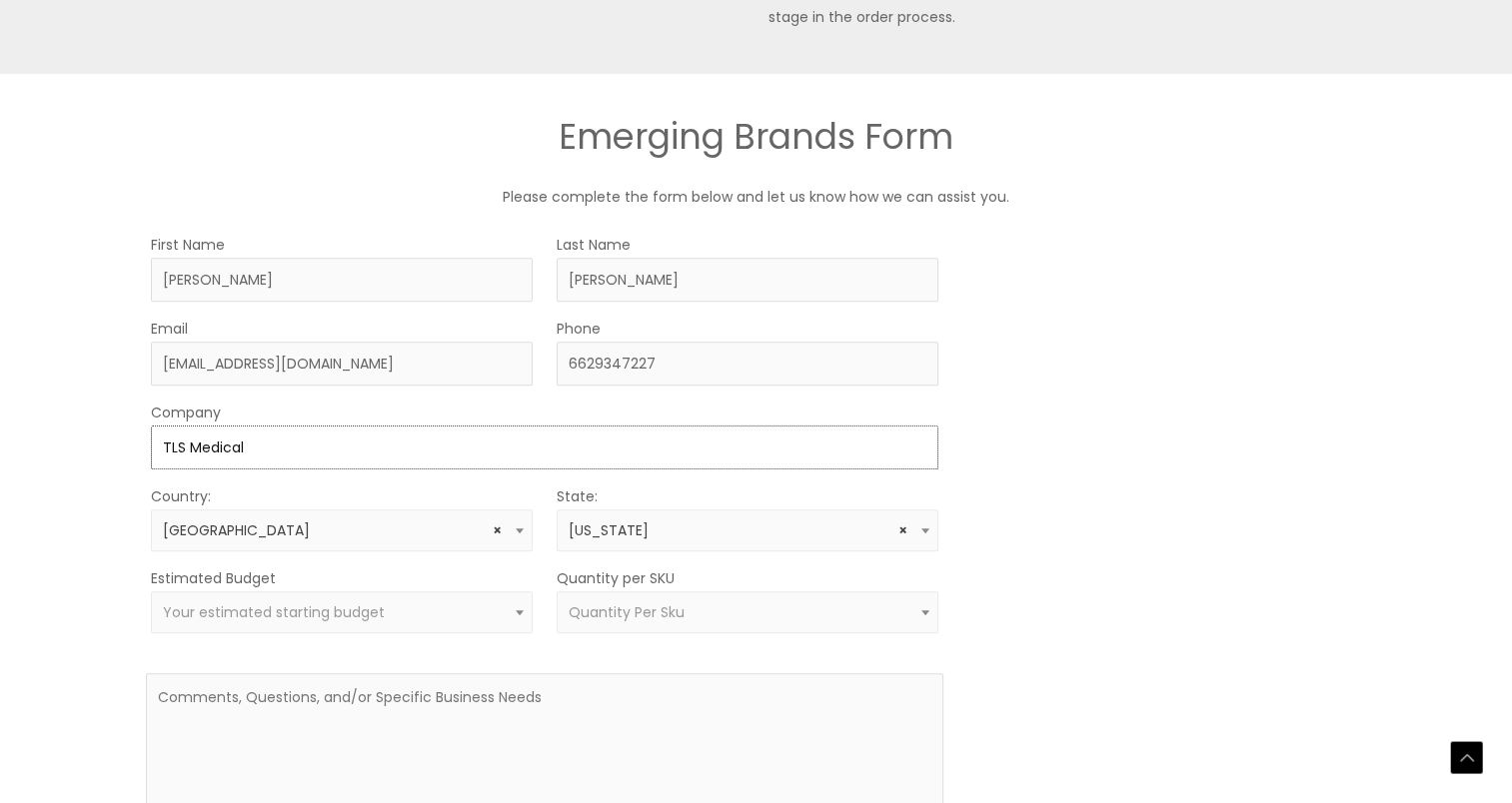 type on "TLS Medical" 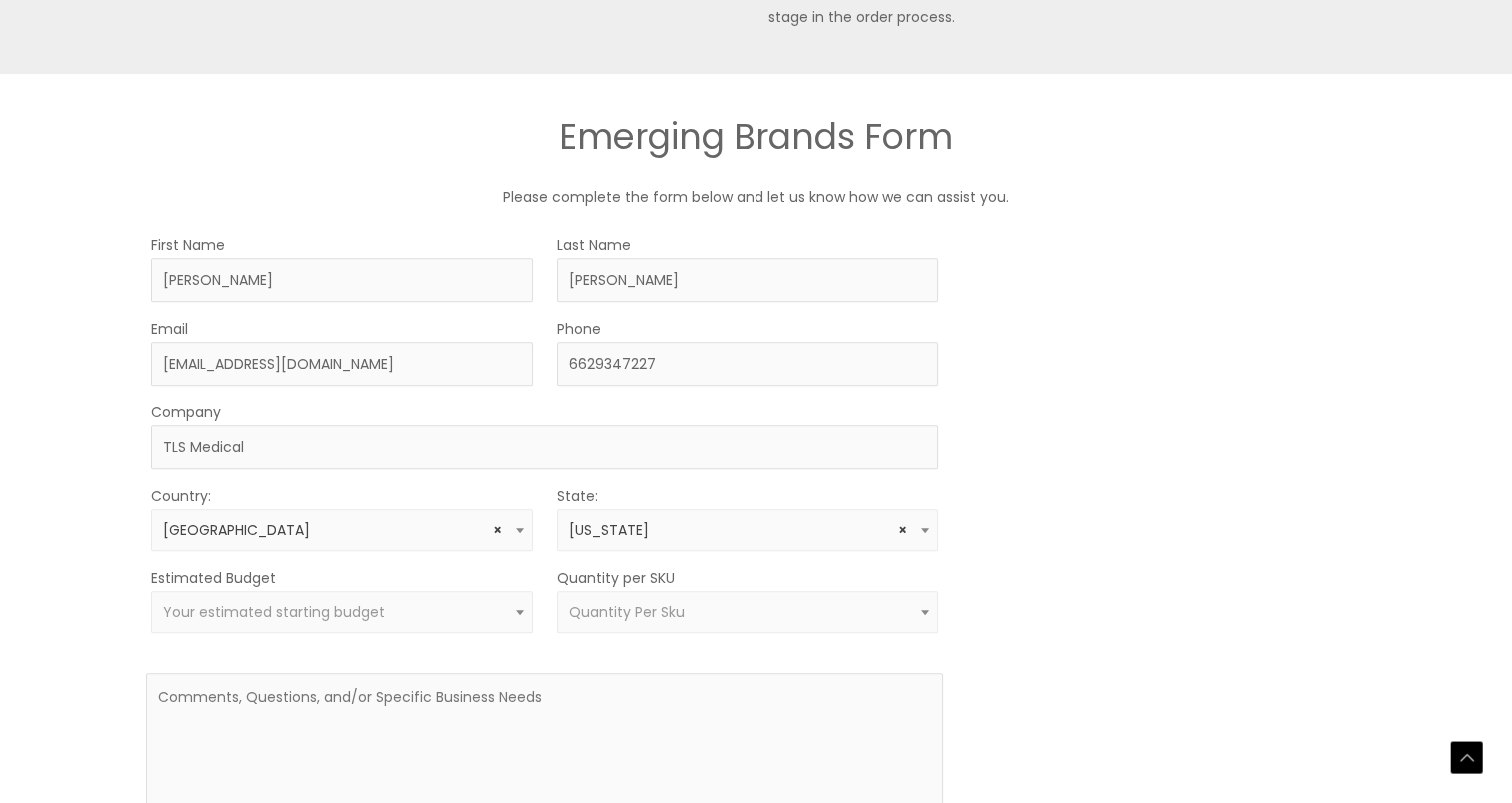 click on "× Mississippi" at bounding box center (748, 530) 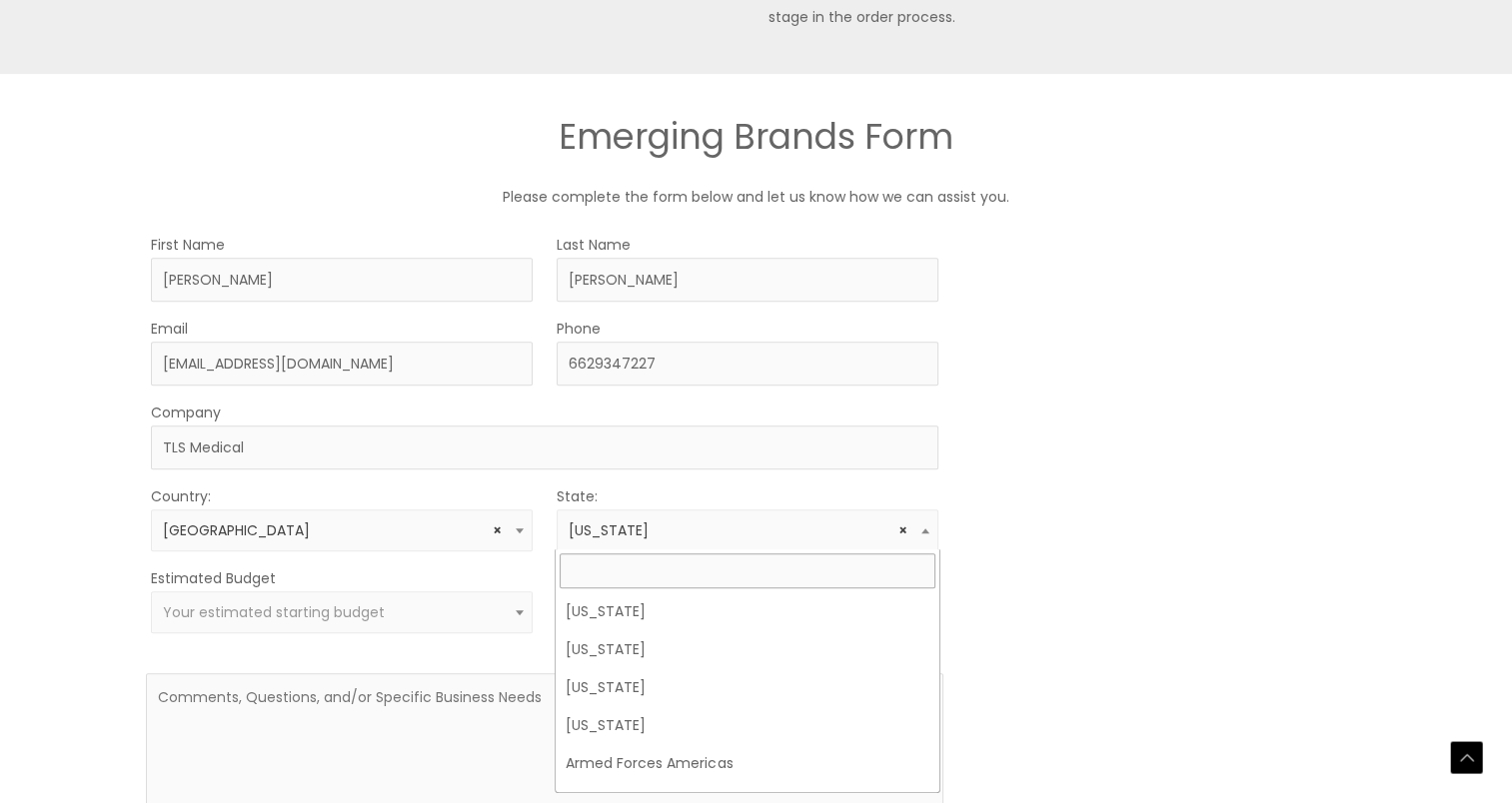 scroll, scrollTop: 987, scrollLeft: 0, axis: vertical 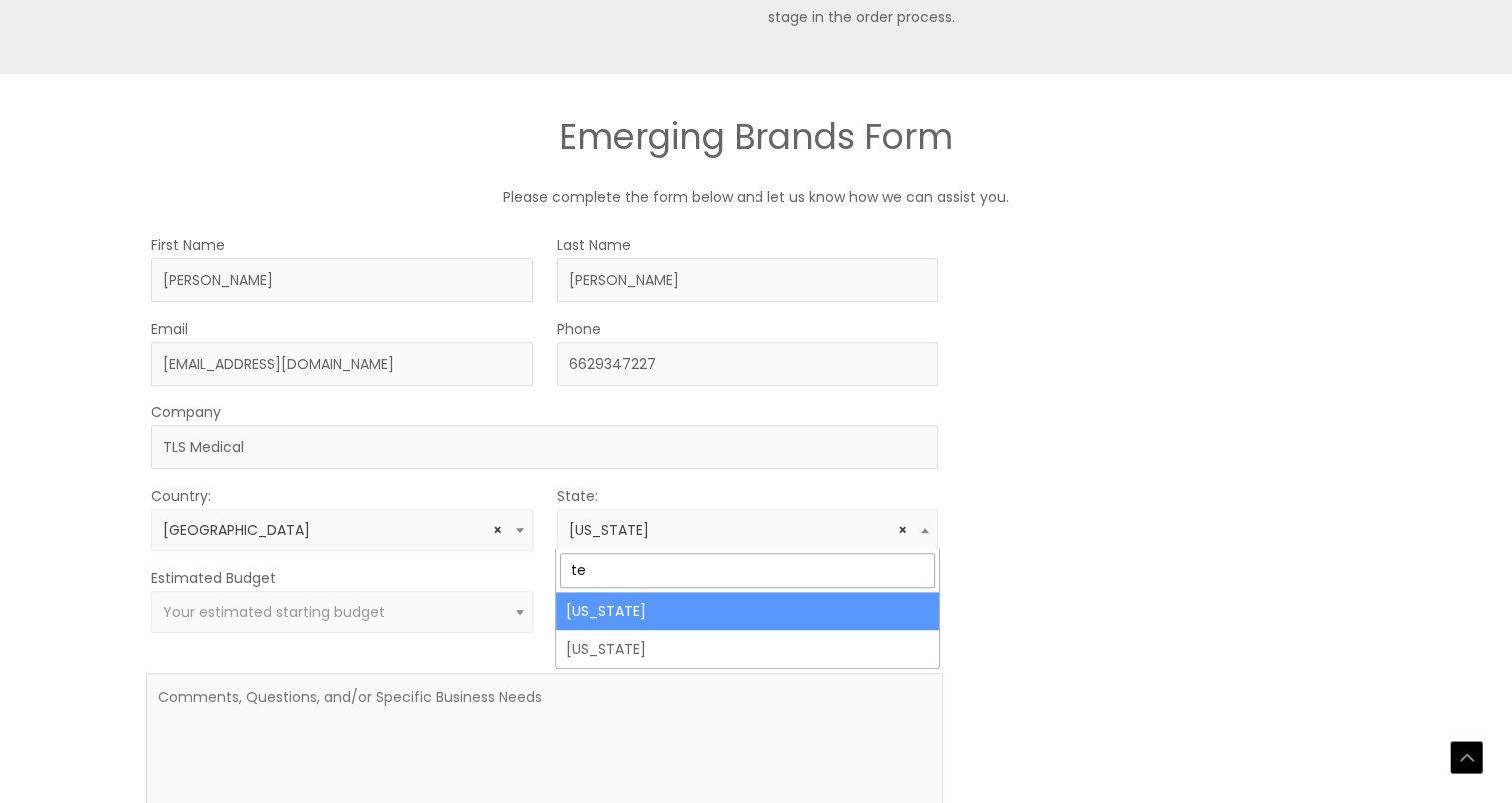 type on "te" 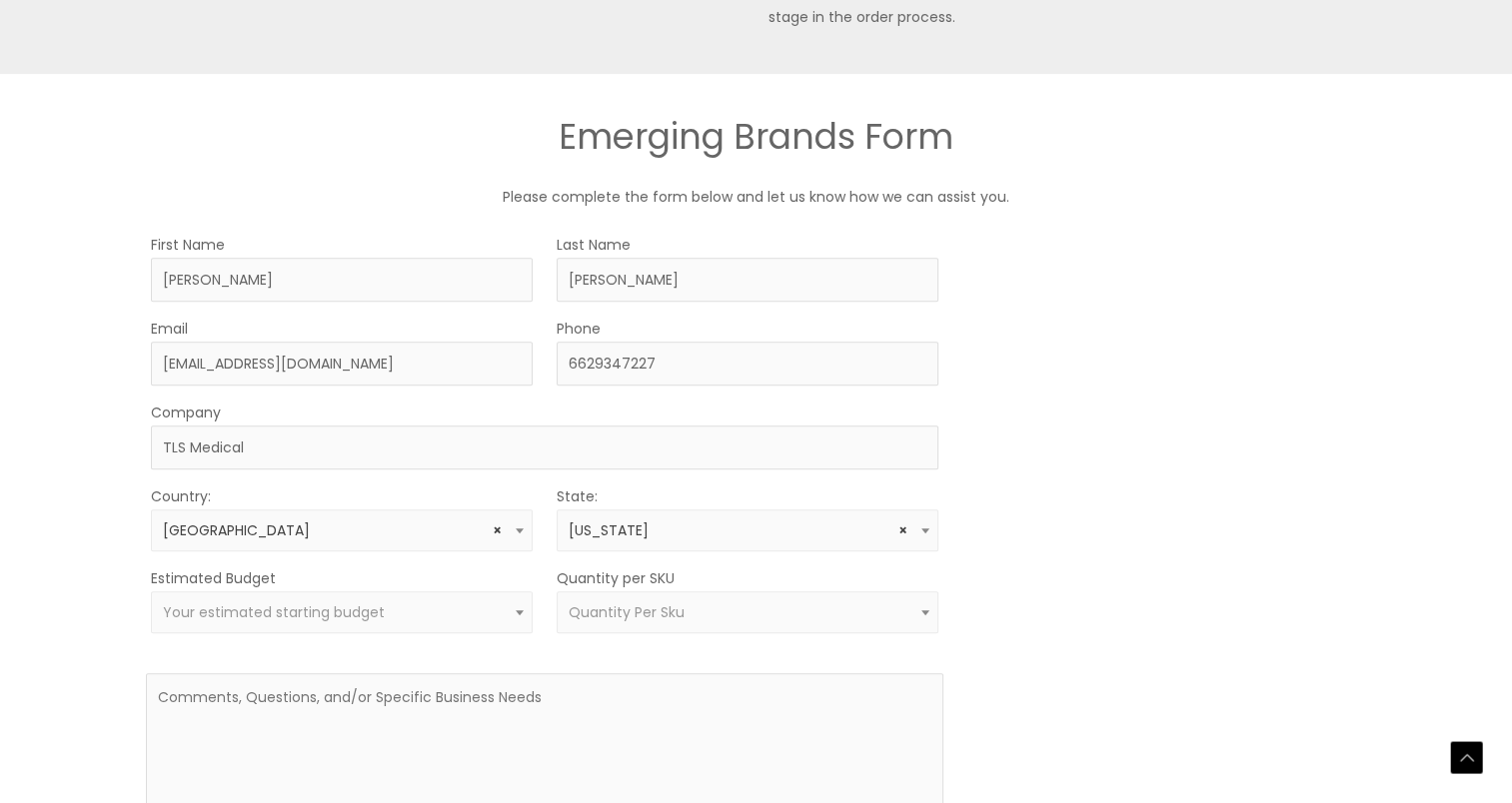 select on "Tennessee" 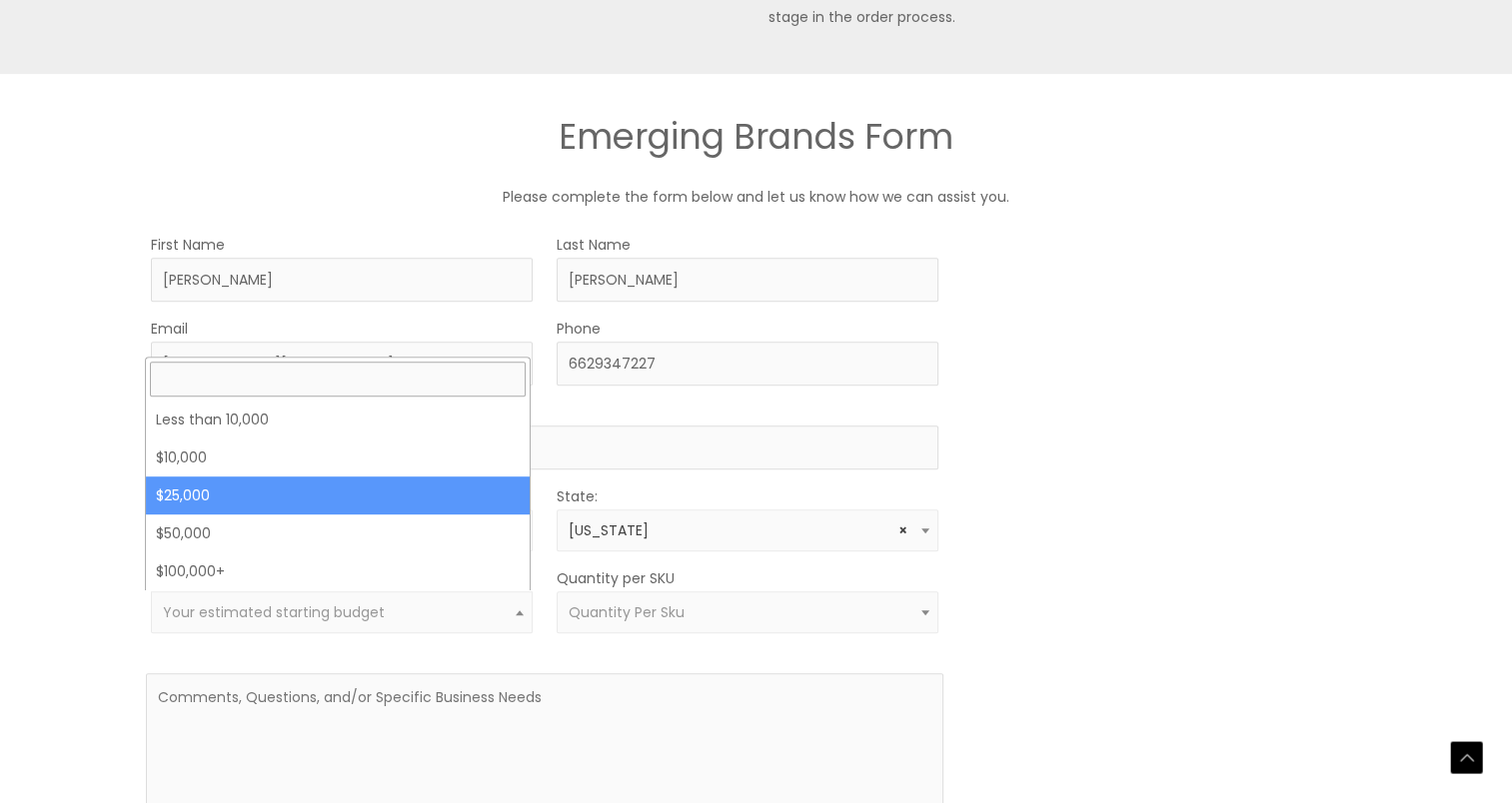 select on "25000" 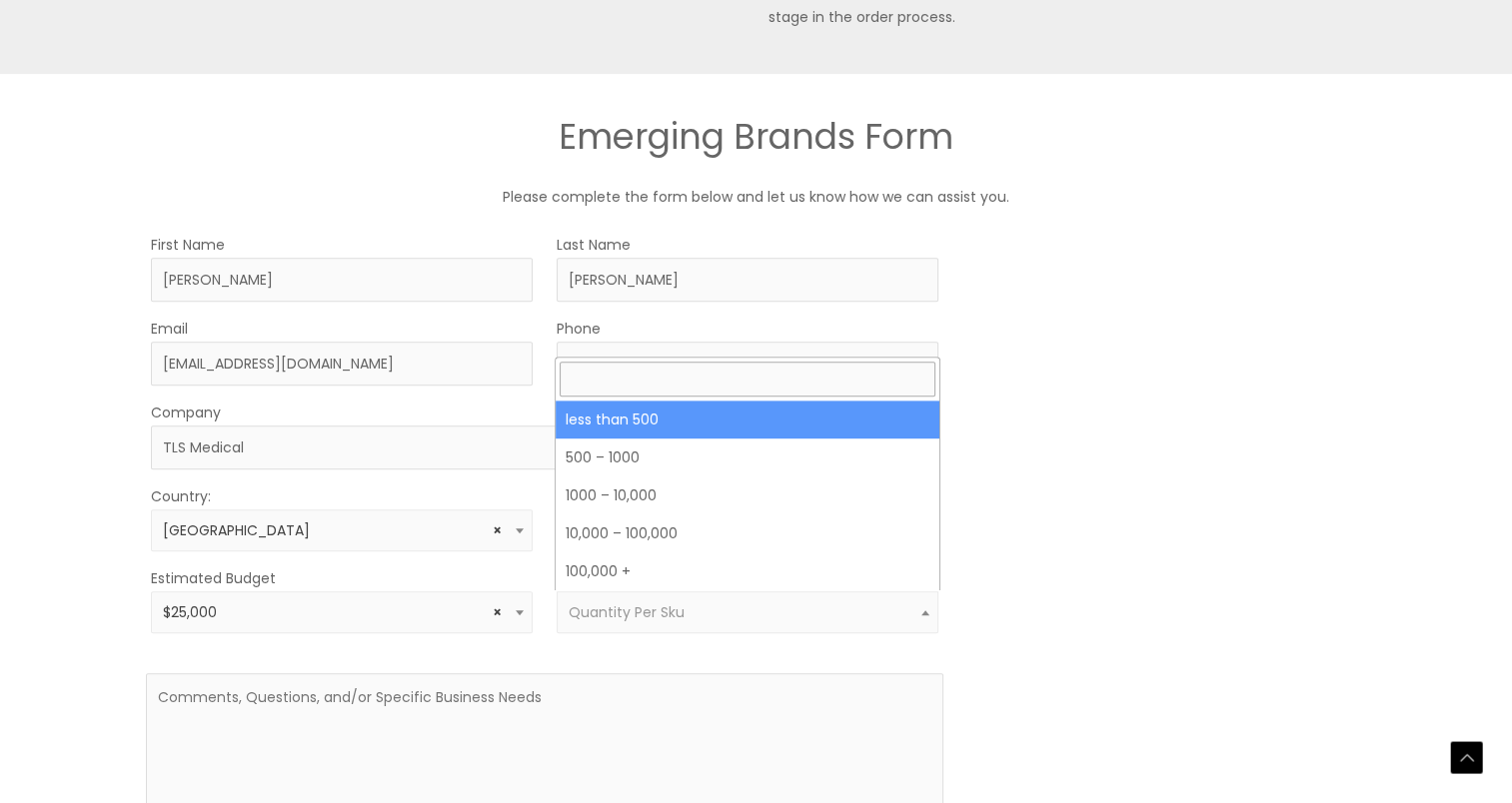 click on "Quantity Per Sku" at bounding box center (627, 612) 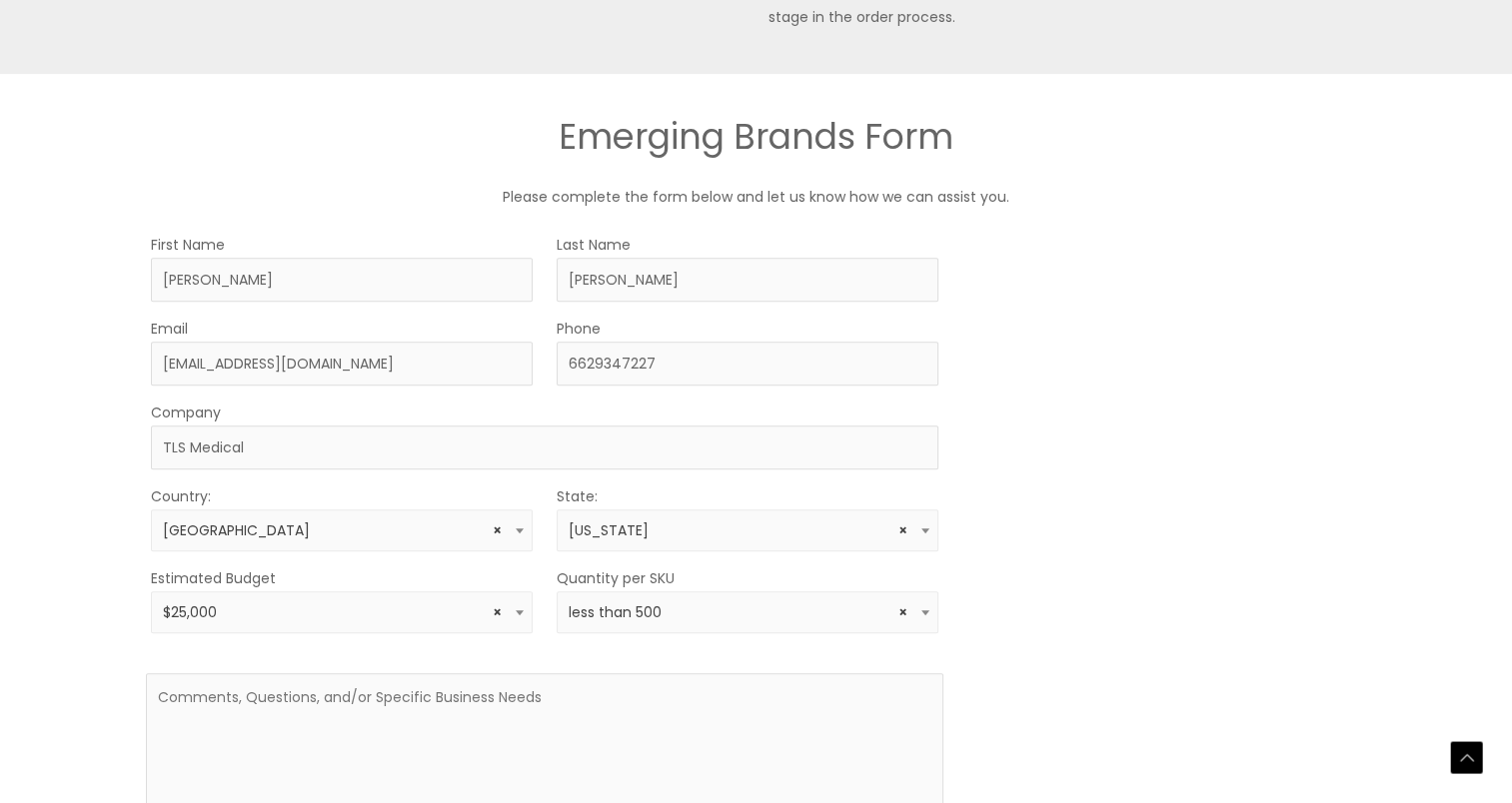 click on "First Name
Tatum
Last Name
Severino
Email
tseverino257@gmail.com
Phone
6629347227
Company
TLS Medical
Country:
Select country United States Afghanistan Aland Islands Albania Algeria Andorra American Samoa Angola Anguilla Antarctica Antigua and Barbuda Argentina Armenia Aruba Australia Austria Azerbaijan Bahamas Bahrain Bangladesh Barbados Belarus Belgium Belize Benin Bermuda Bhutan Bolivia Bonaire, Saint Eustatius and Saba Bosnia and Herzegovina Botswana Bouvet Island Brazil British Indian Ocean Territory Brunei Darussalam Bulgaria Burkina Faso Burundi Cambodia Cameroon Canada Cape Verde Cayman Islands Central African Republic CCeuta and Melilla Chad Chile China Christmas Island Cocos (Keeling) Islands Colombia Comoros Congo, Republic of Congo, Democratic Republic of Cook Islands Costa Rica Cote d'Ivoire Croatia/Hrvatska Cuba Curaçao Cyprus Czech Republic Denmark Djibouti Dominica Dominican Republic East Timor Ecuador" at bounding box center (545, 556) 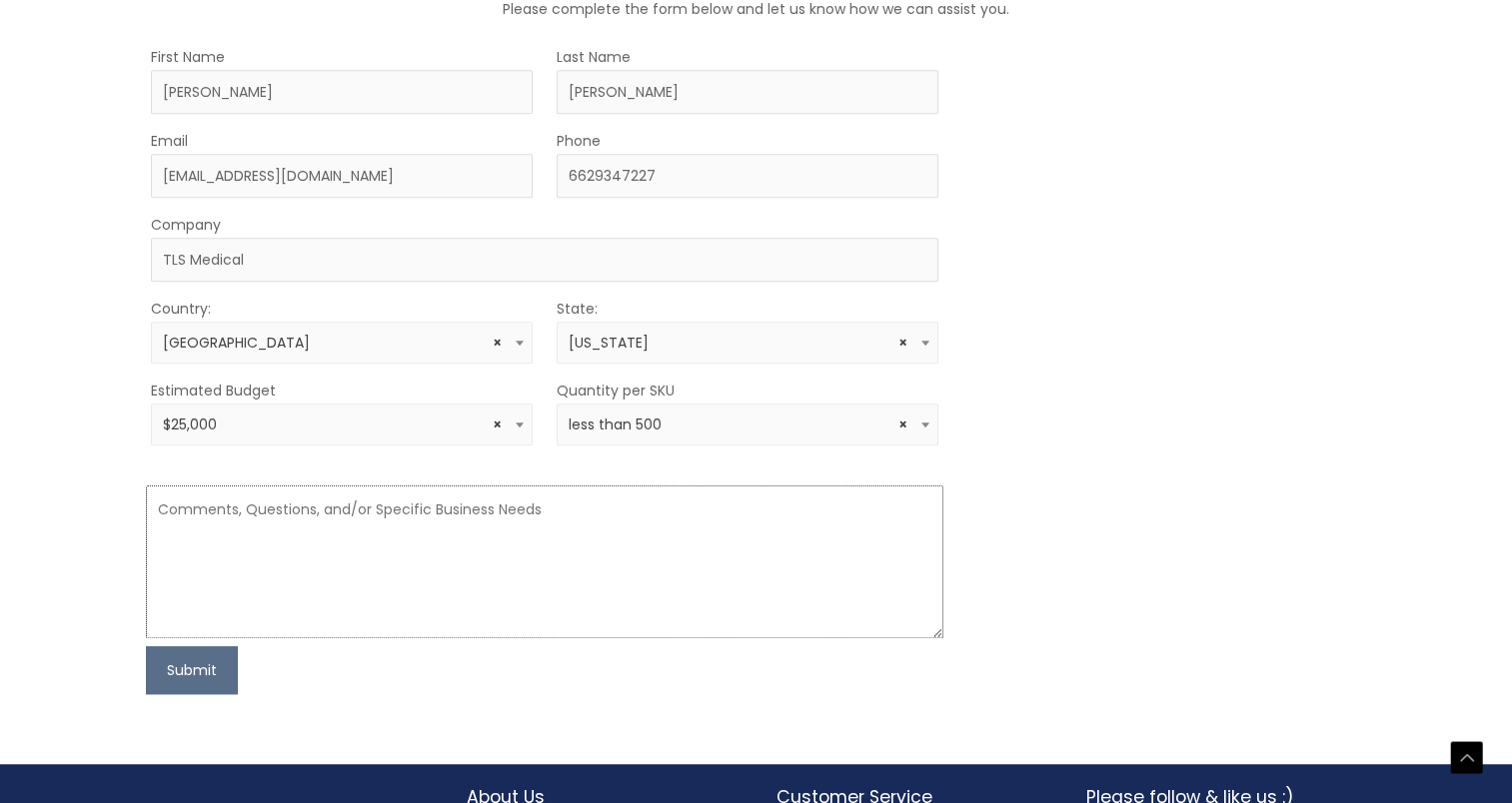 click at bounding box center [545, 561] 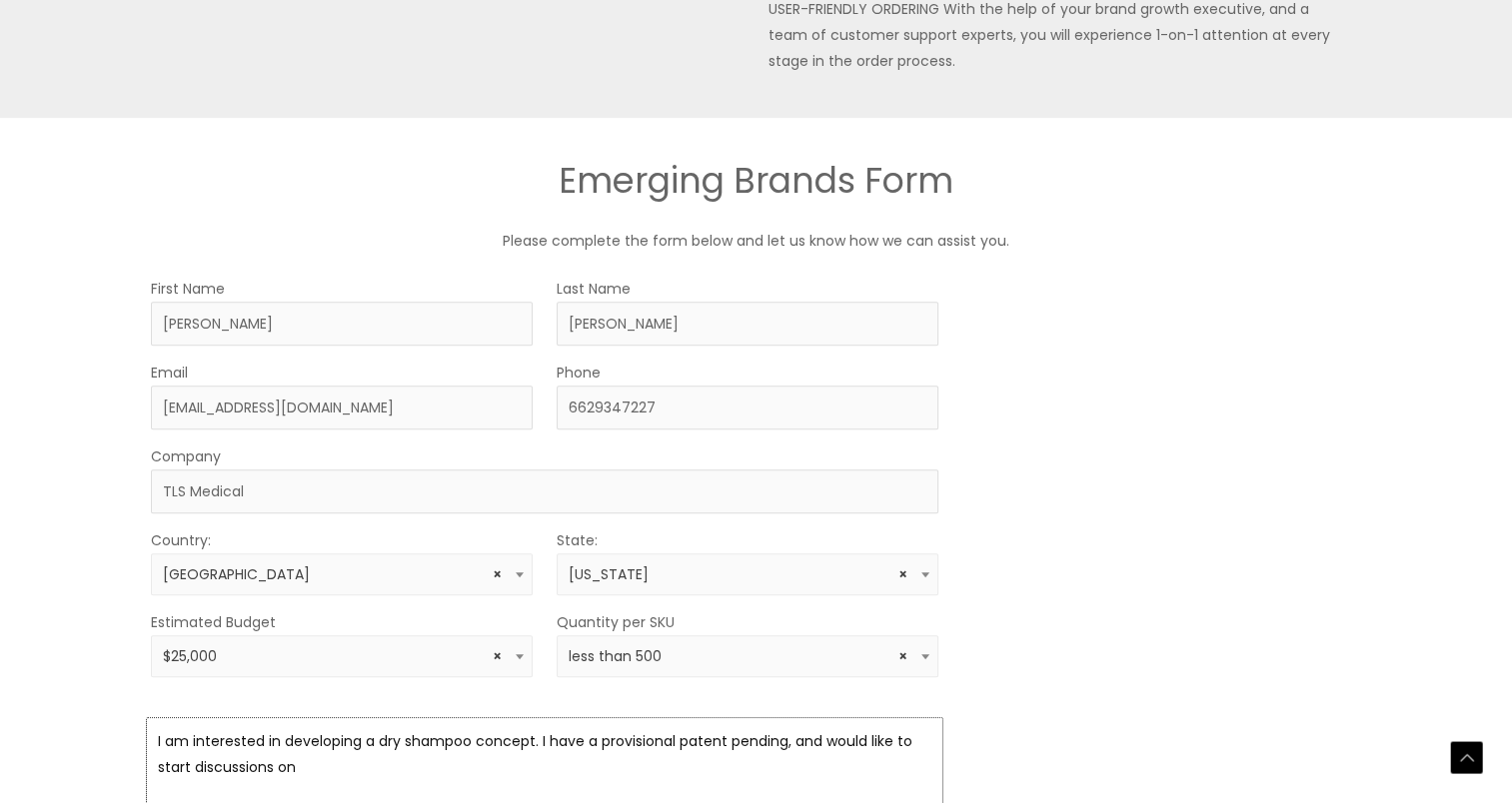 scroll, scrollTop: 1313, scrollLeft: 0, axis: vertical 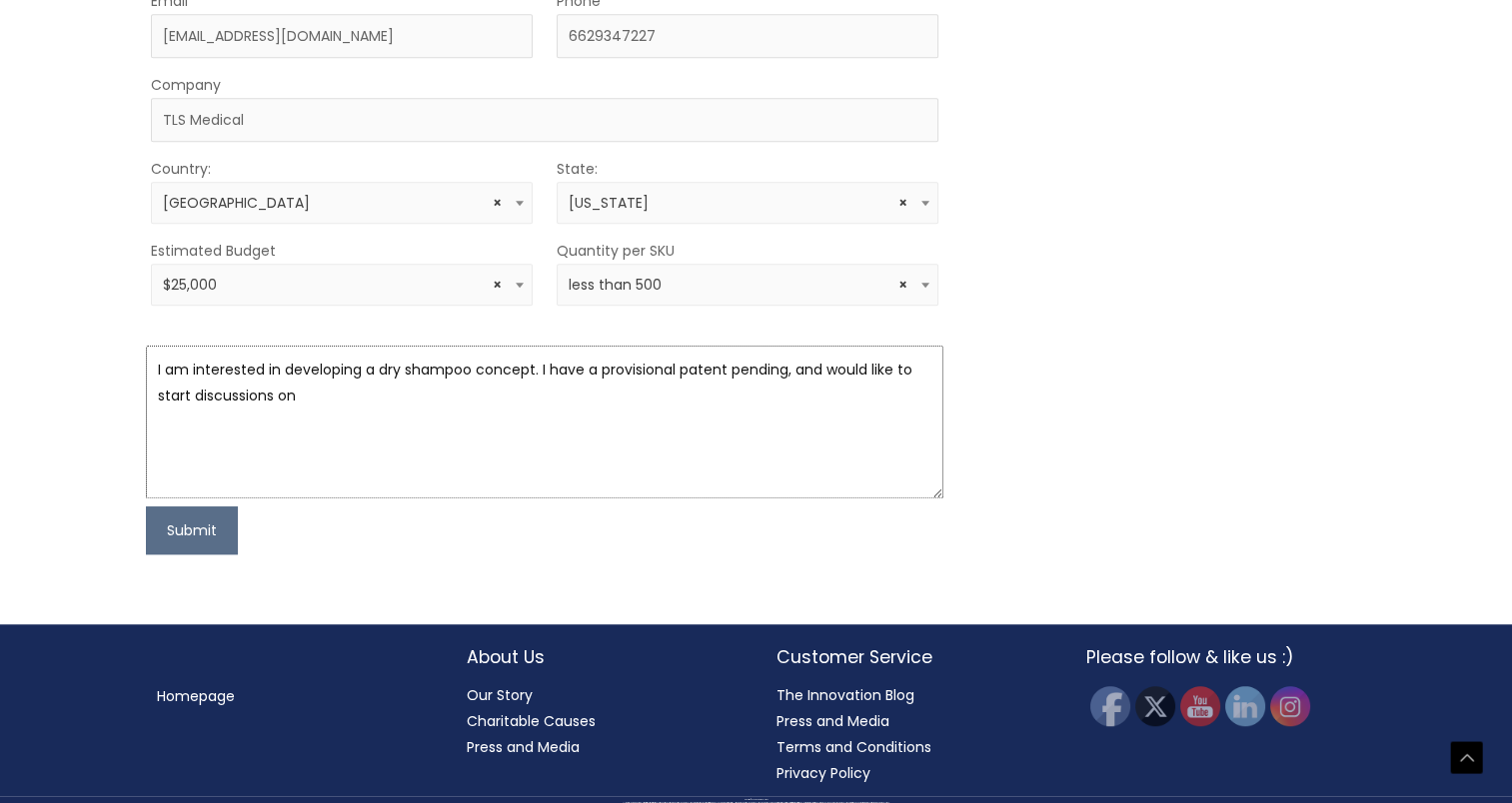 click on "I am interested in developing a dry shampoo concept. I have a provisional patent pending, and would like to start discussions on" at bounding box center (545, 421) 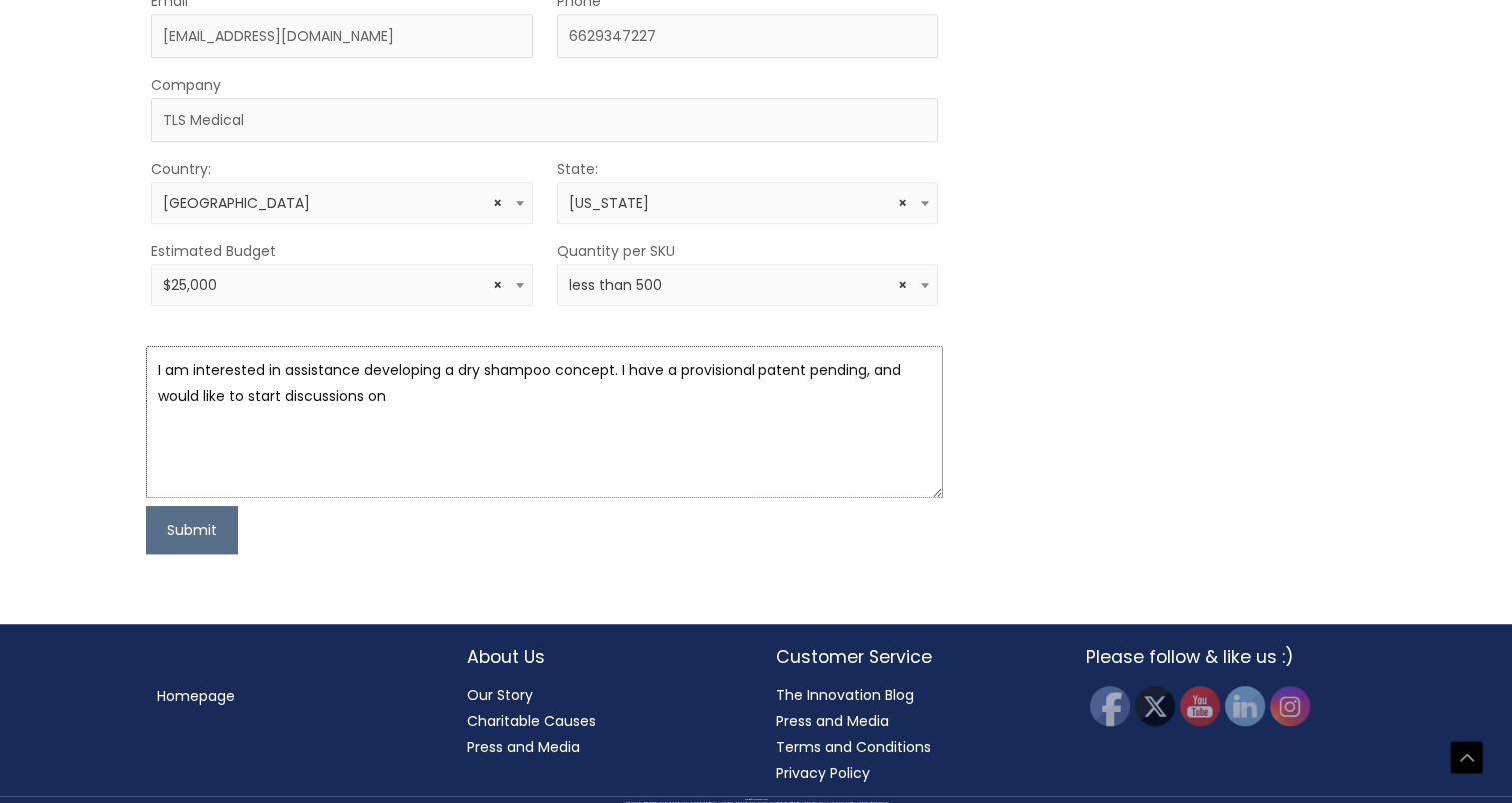 click on "I am interested in assistance developing a dry shampoo concept. I have a provisional patent pending, and would like to start discussions on" at bounding box center (545, 421) 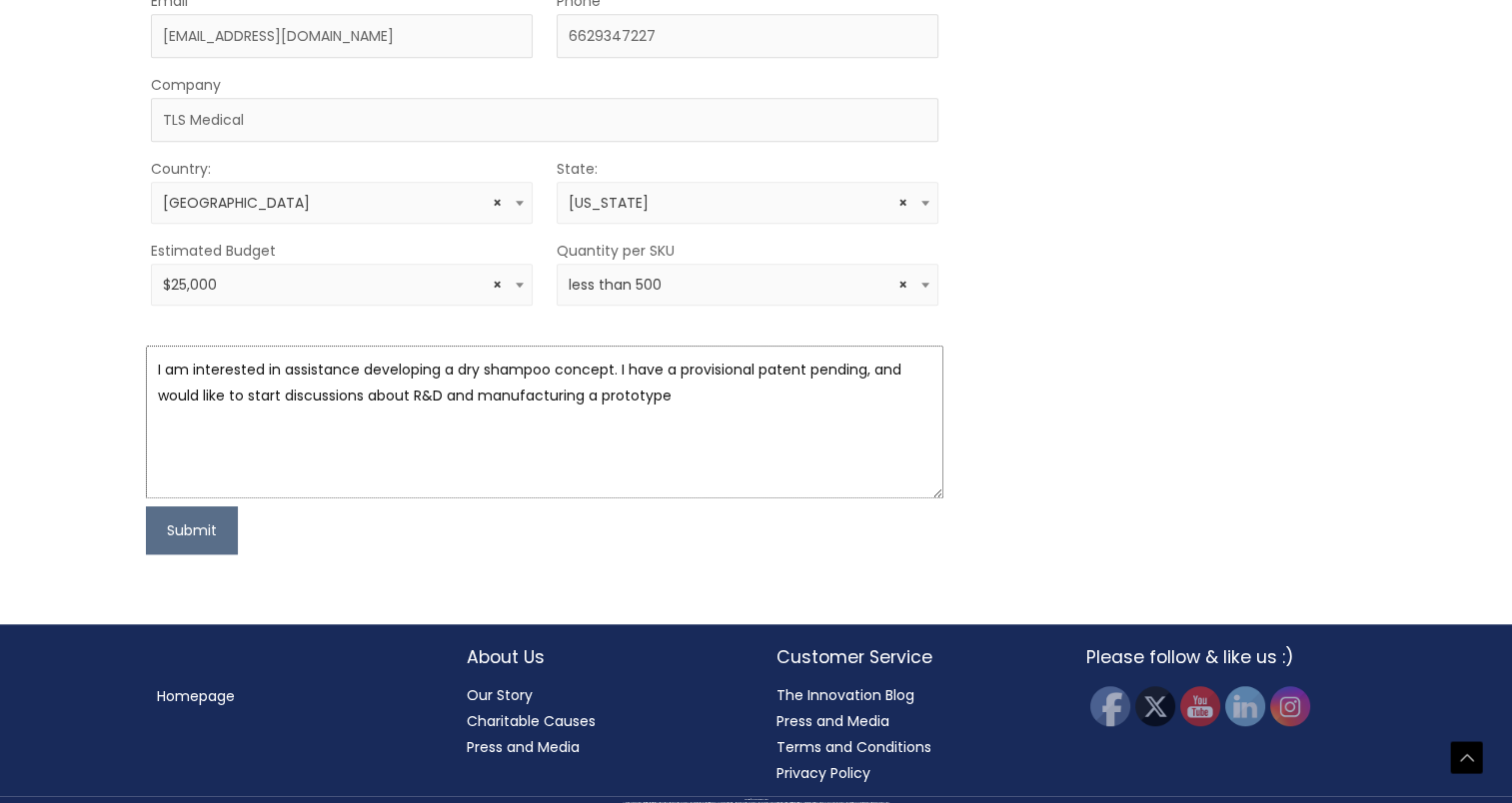 click on "I am interested in assistance developing a dry shampoo concept. I have a provisional patent pending, and would like to start discussions about R&D and manufacturing a prototype" at bounding box center [545, 421] 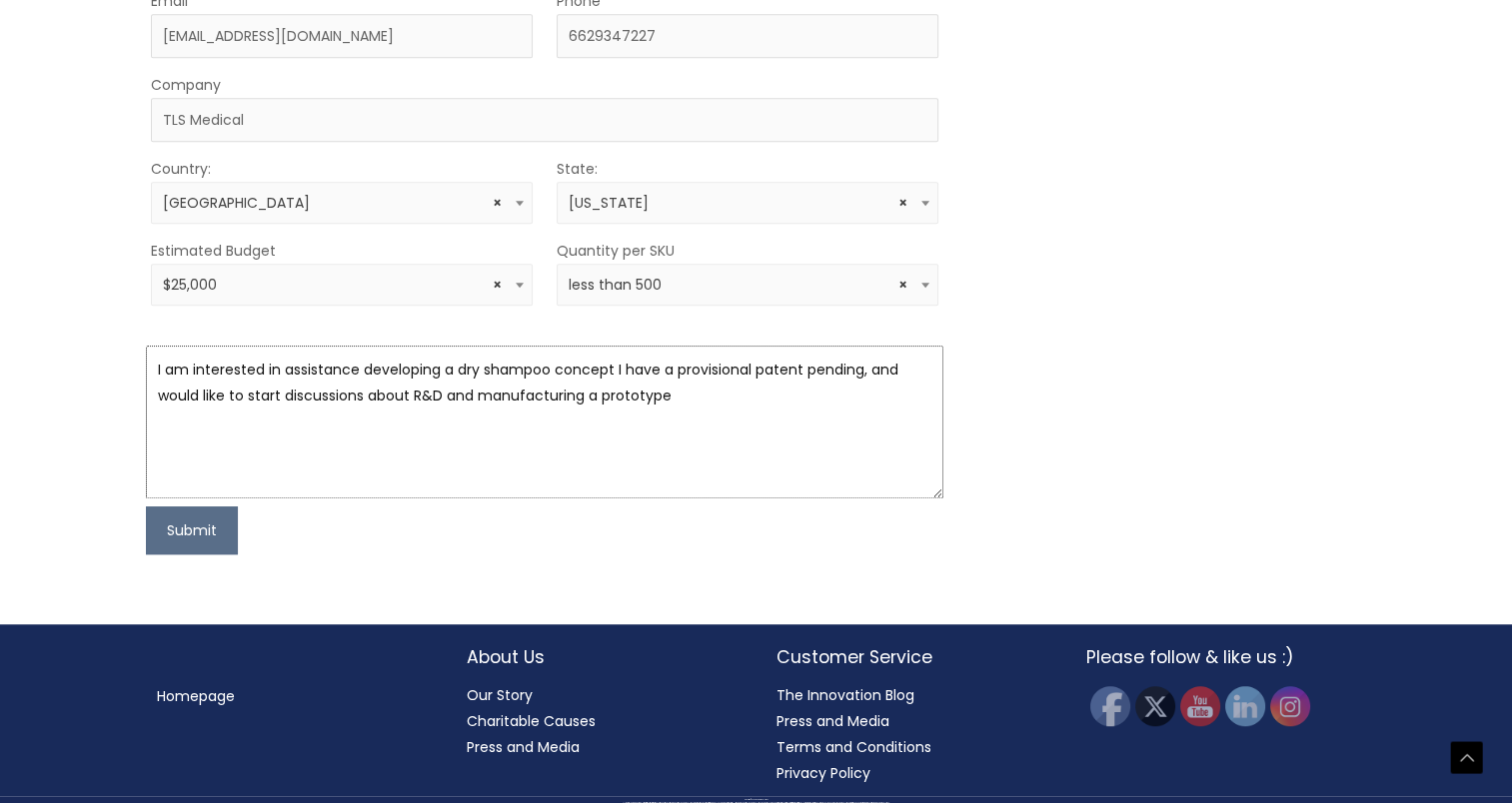 click on "I am interested in assistance developing a dry shampoo concept I have a provisional patent pending, and would like to start discussions about R&D and manufacturing a prototype" at bounding box center (545, 421) 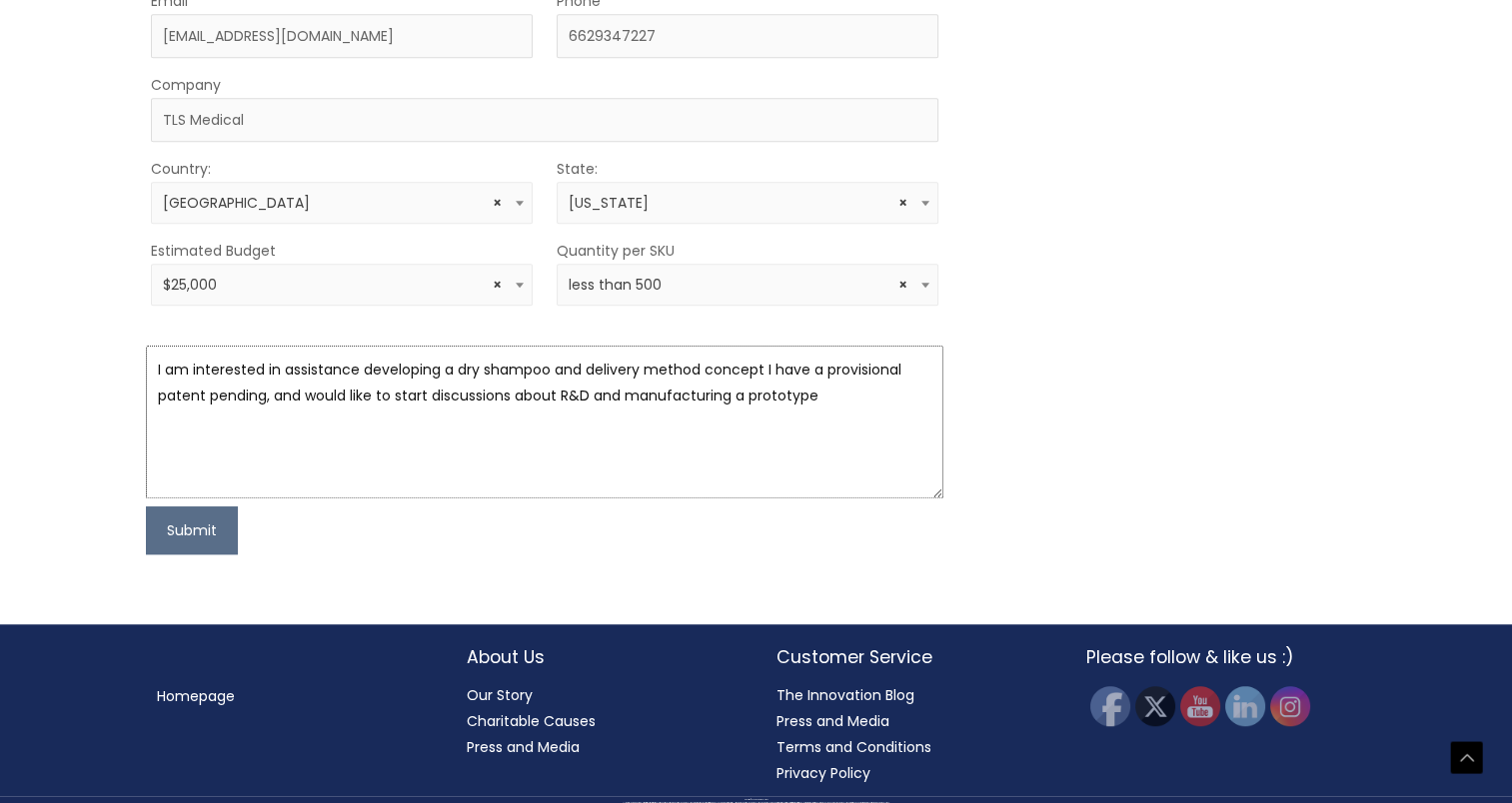 click on "I am interested in assistance developing a dry shampoo and delivery method concept I have a provisional patent pending, and would like to start discussions about R&D and manufacturing a prototype" at bounding box center [545, 421] 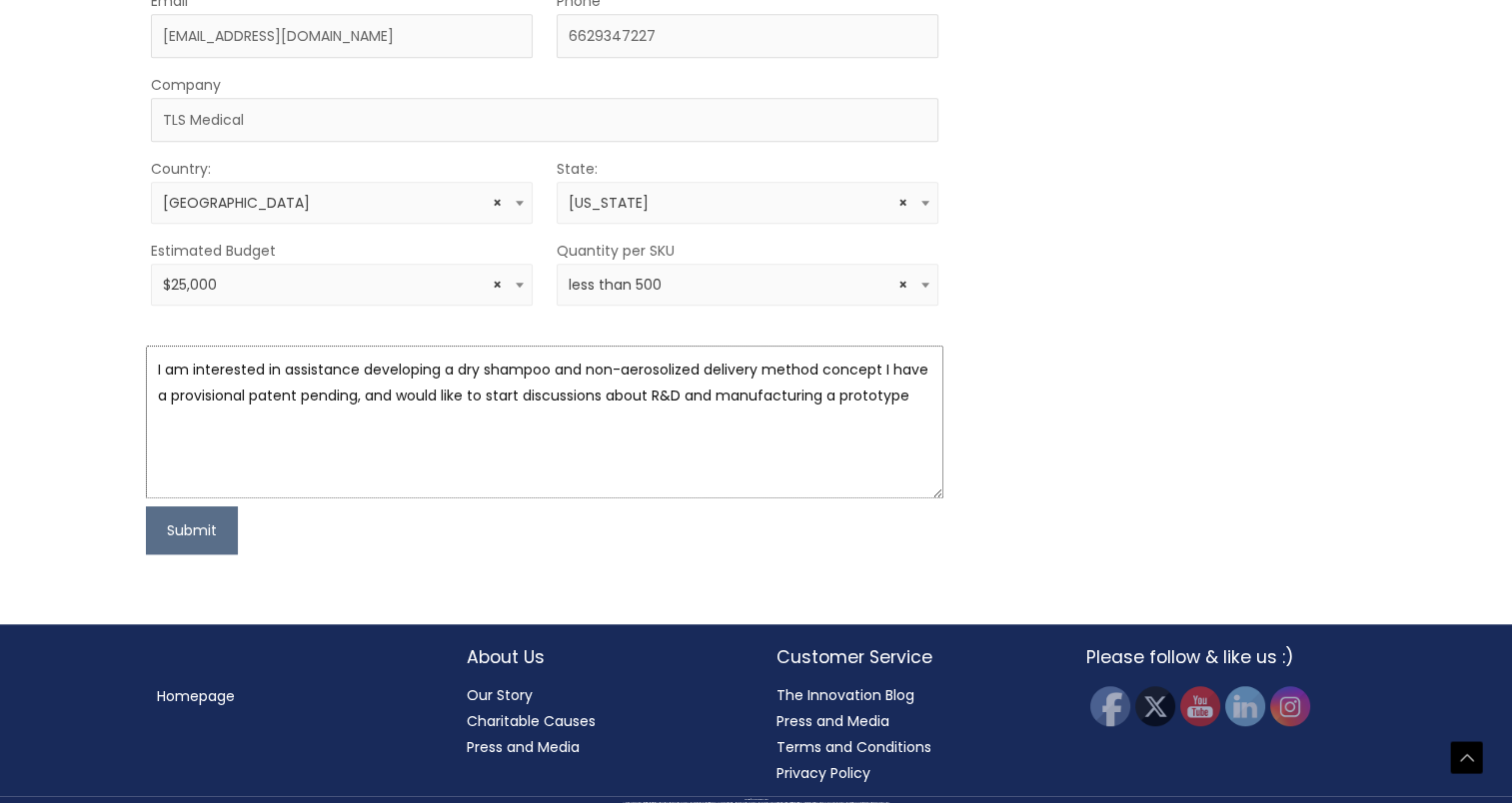 click on "I am interested in assistance developing a dry shampoo and non-aerosolized delivery method concept I have a provisional patent pending, and would like to start discussions about R&D and manufacturing a prototype" at bounding box center (545, 421) 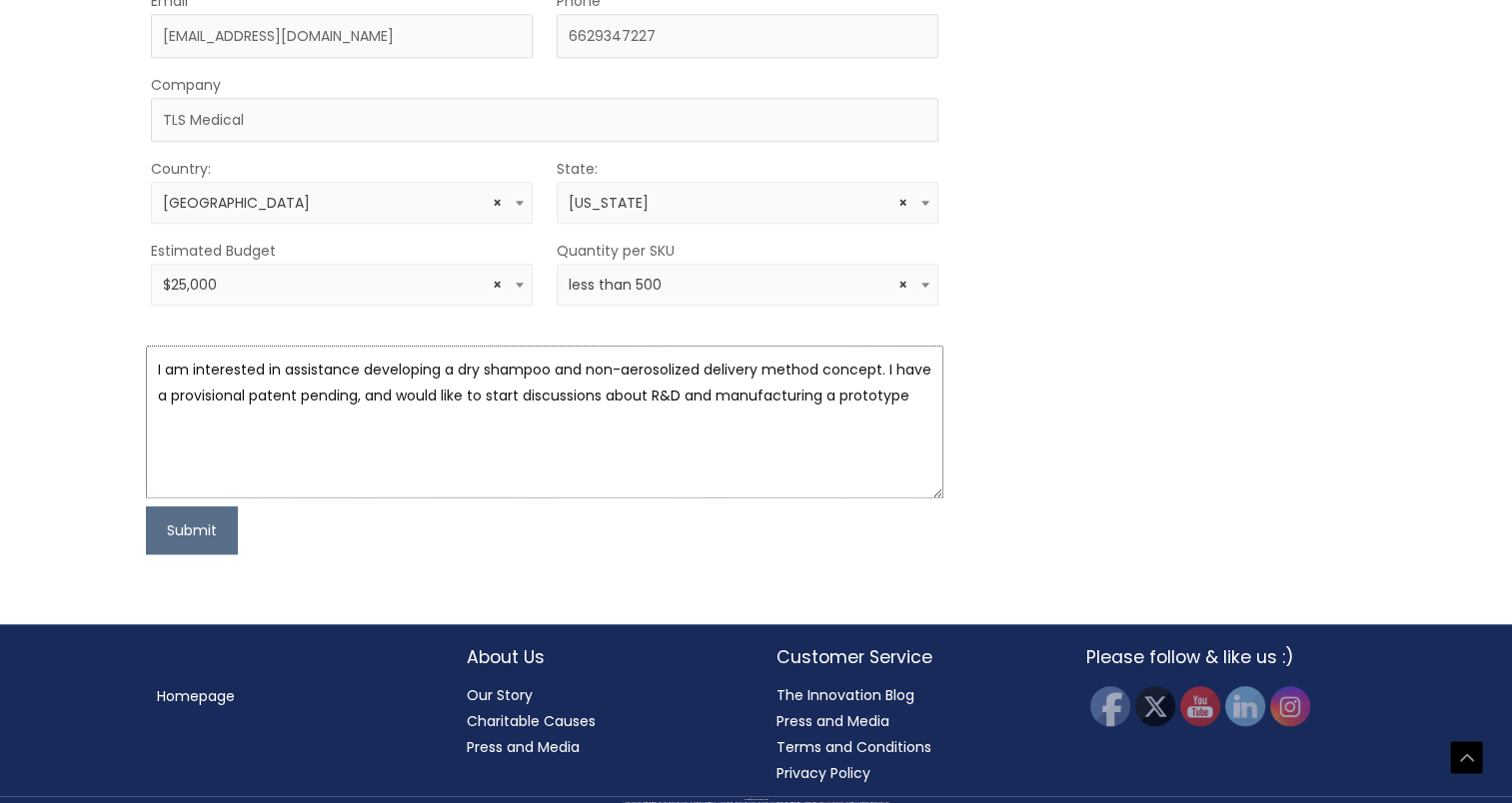 click on "I am interested in assistance developing a dry shampoo and non-aerosolized delivery method concept. I have a provisional patent pending, and would like to start discussions about R&D and manufacturing a prototype" at bounding box center (545, 421) 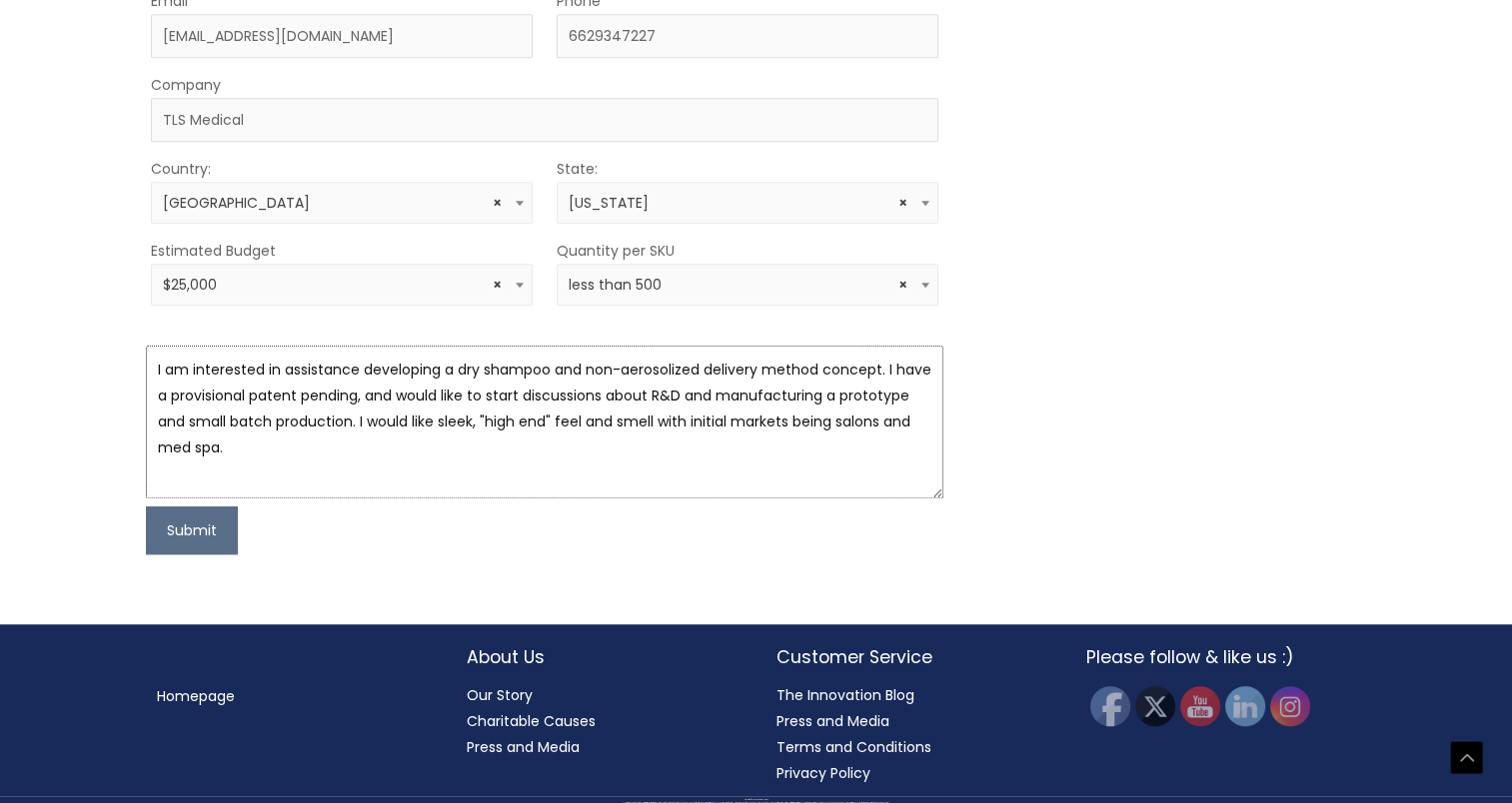 click on "I am interested in assistance developing a dry shampoo and non-aerosolized delivery method concept. I have a provisional patent pending, and would like to start discussions about R&D and manufacturing a prototype and small batch production. I would like sleek, "high end" feel and smell with initial markets being salons and med spa." at bounding box center (545, 421) 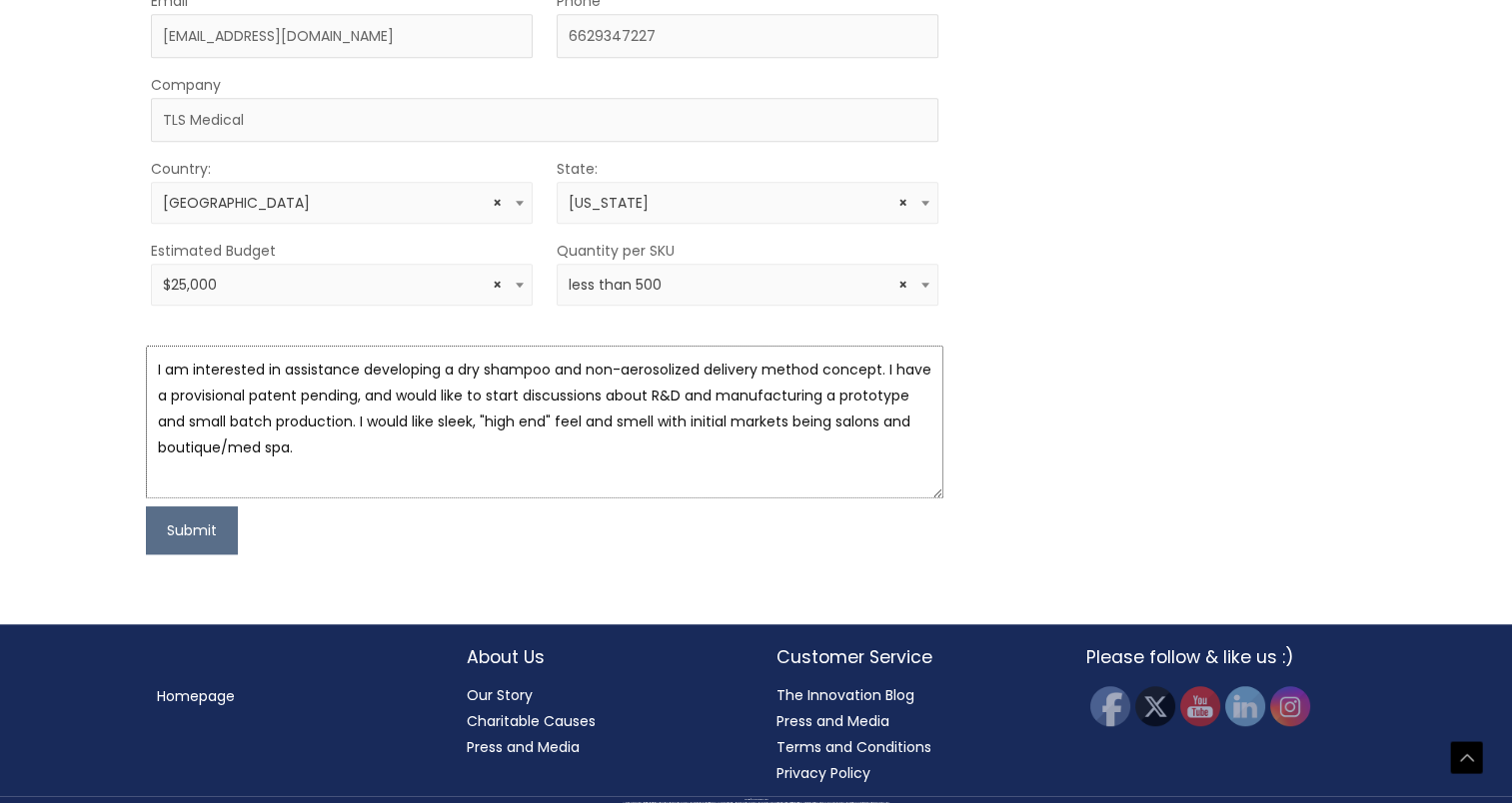 click on "I am interested in assistance developing a dry shampoo and non-aerosolized delivery method concept. I have a provisional patent pending, and would like to start discussions about R&D and manufacturing a prototype and small batch production. I would like sleek, "high end" feel and smell with initial markets being salons and boutique/med spa." at bounding box center [545, 421] 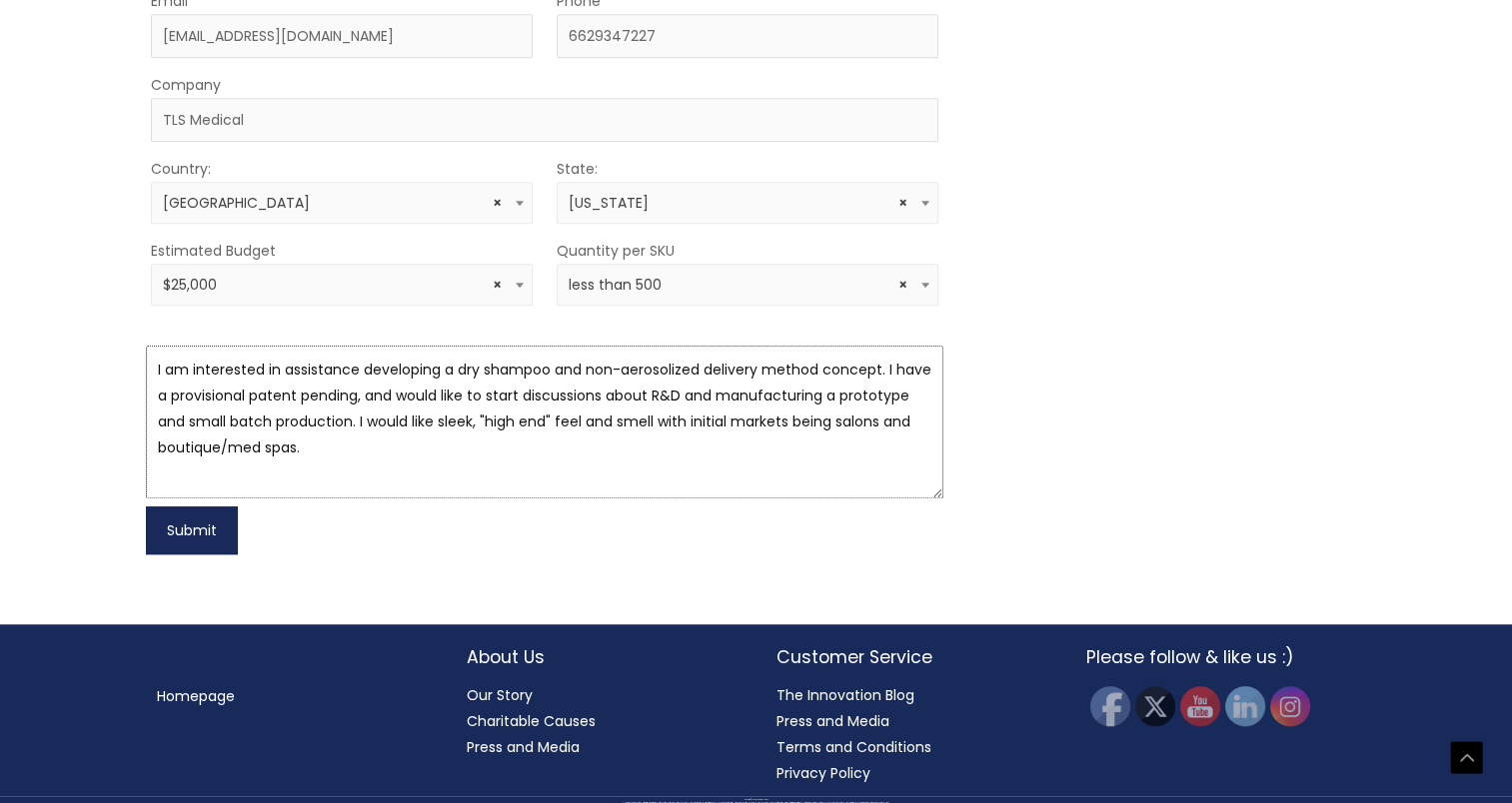 type on "I am interested in assistance developing a dry shampoo and non-aerosolized delivery method concept. I have a provisional patent pending, and would like to start discussions about R&D and manufacturing a prototype and small batch production. I would like sleek, "high end" feel and smell with initial markets being salons and boutique/med spas." 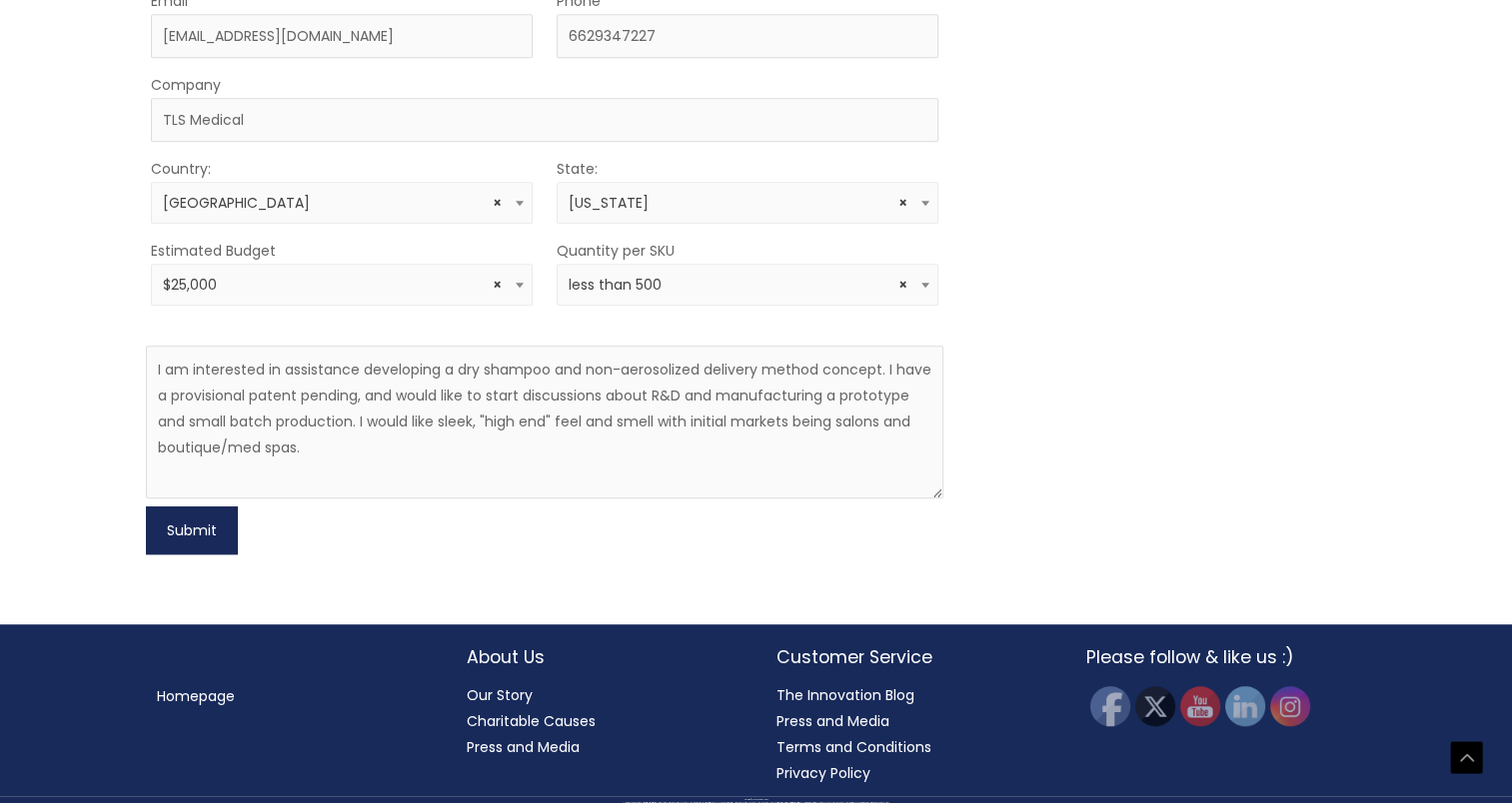 click on "Submit" at bounding box center (192, 530) 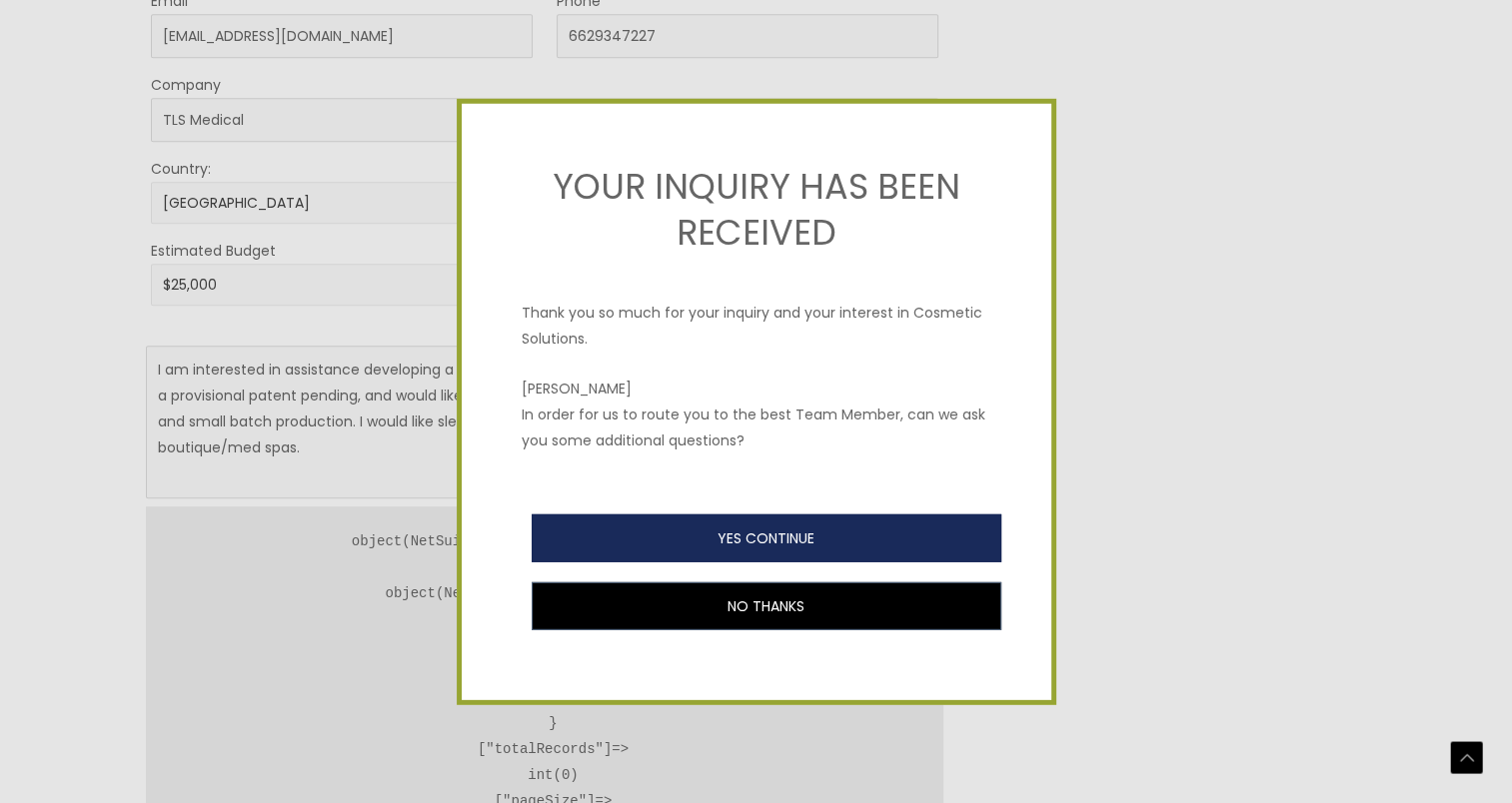 click on "YES CONTINUE" at bounding box center [766, 537] 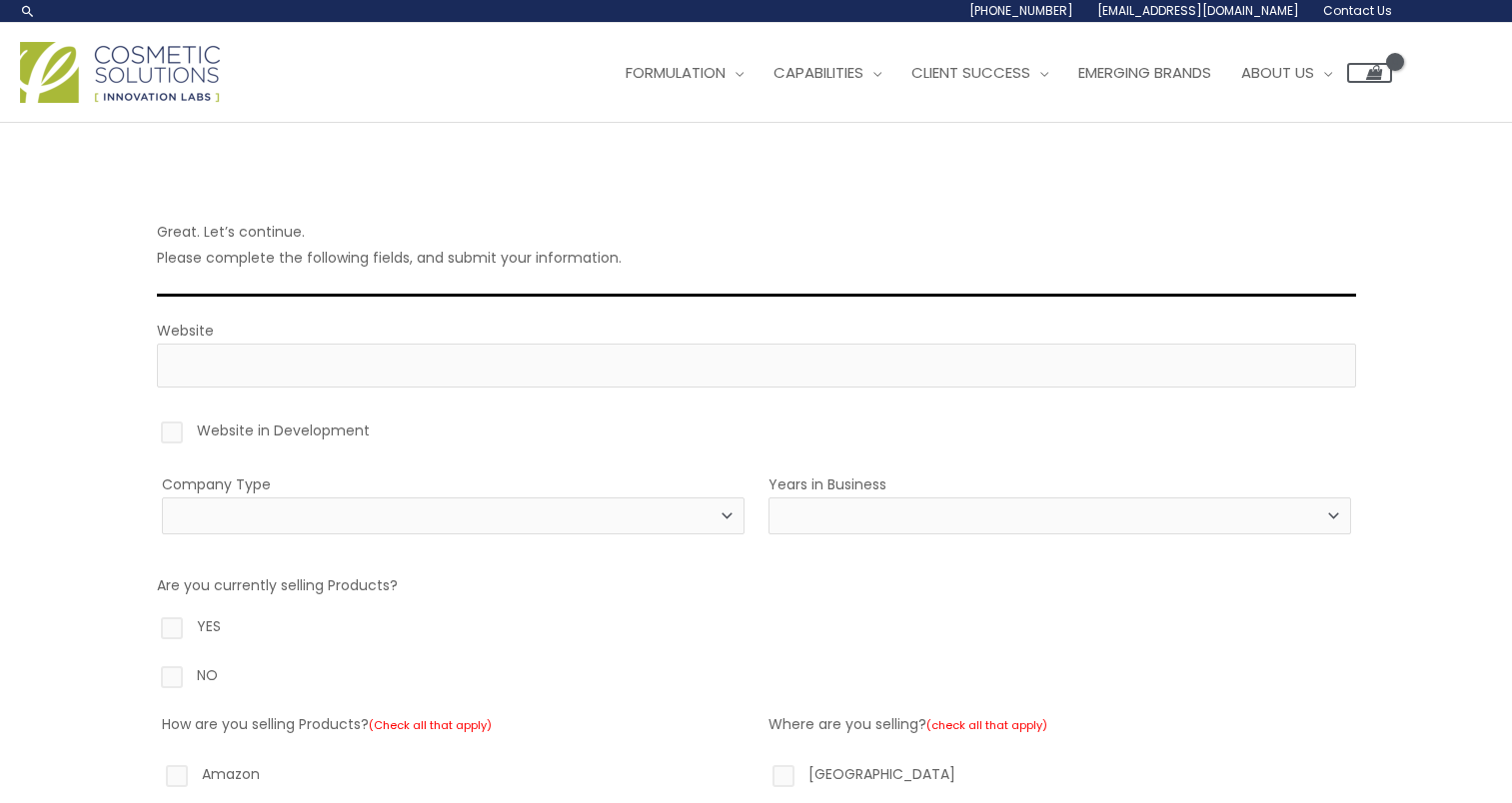 scroll, scrollTop: 0, scrollLeft: 0, axis: both 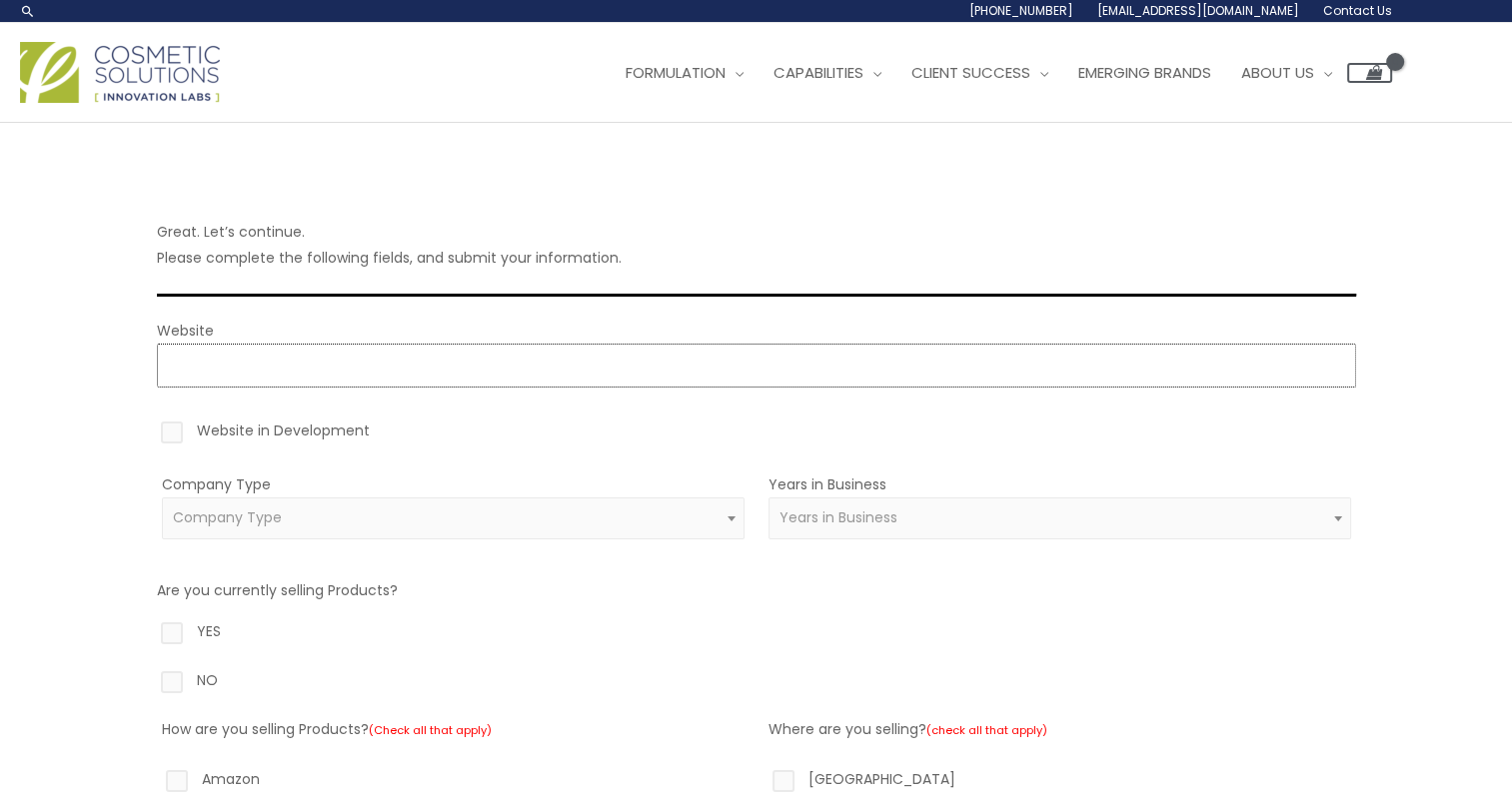 click on "Website" at bounding box center (756, 366) 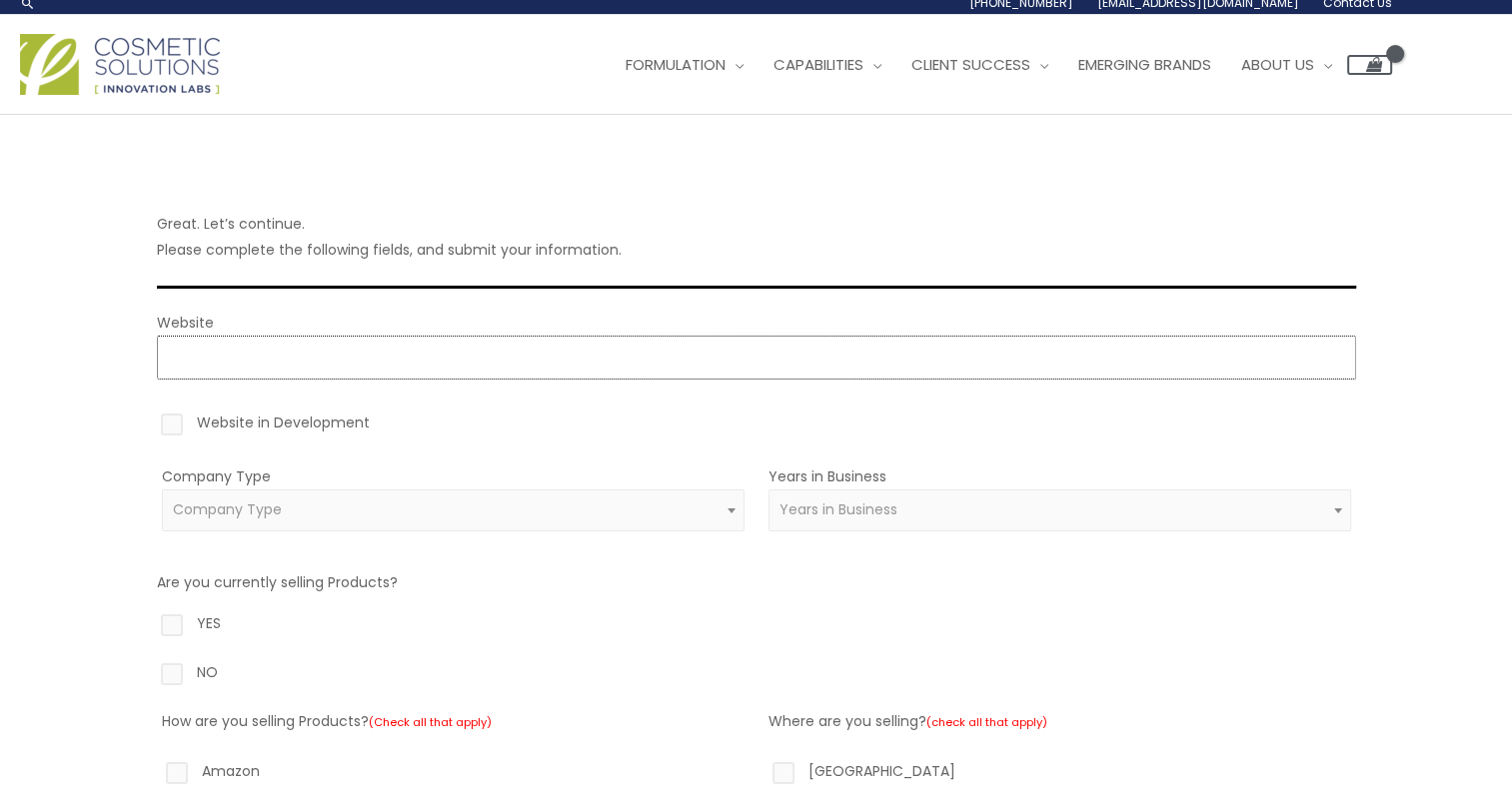 scroll, scrollTop: 8, scrollLeft: 0, axis: vertical 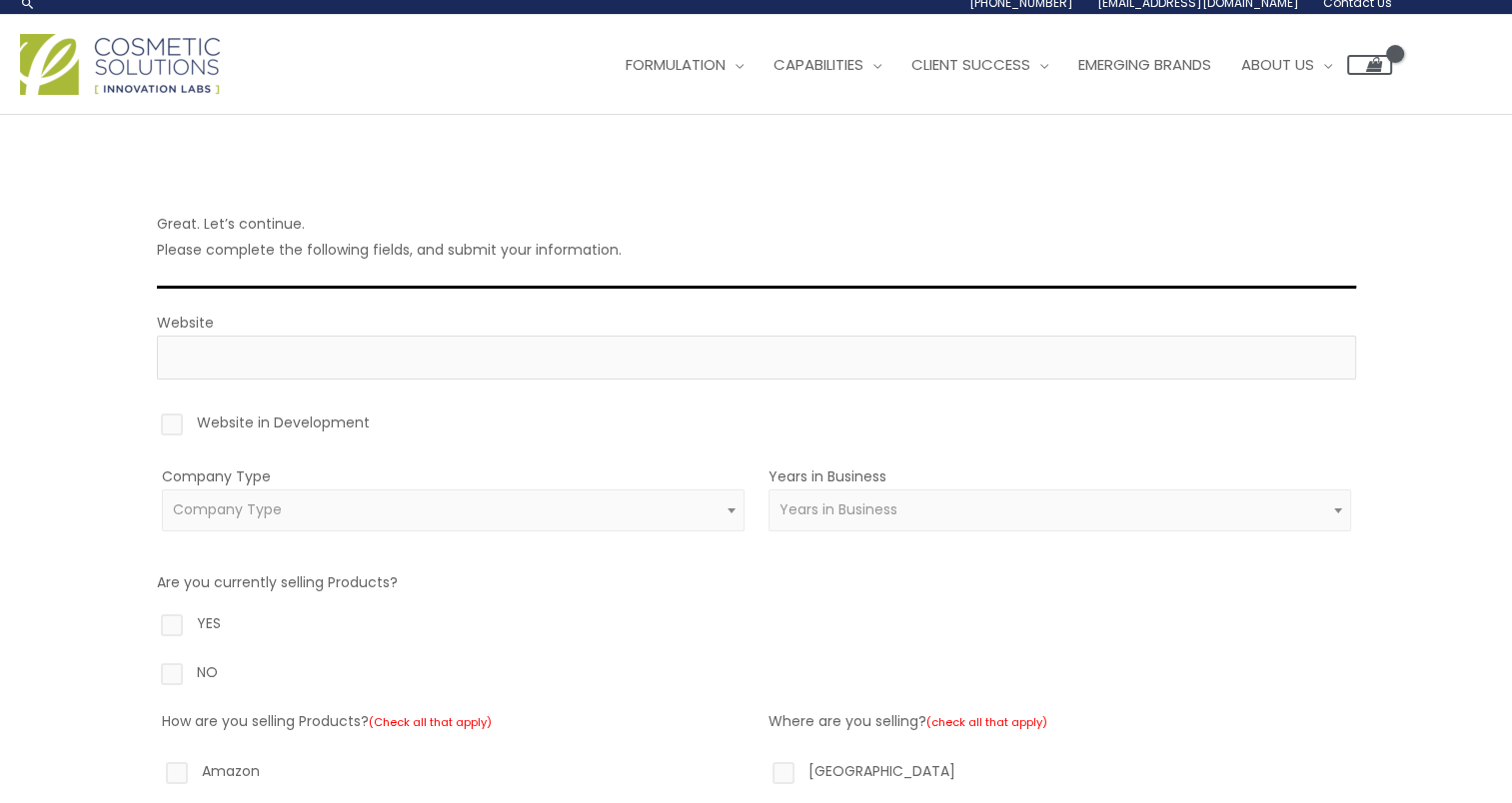 click on "Website in Development" at bounding box center (756, 426) 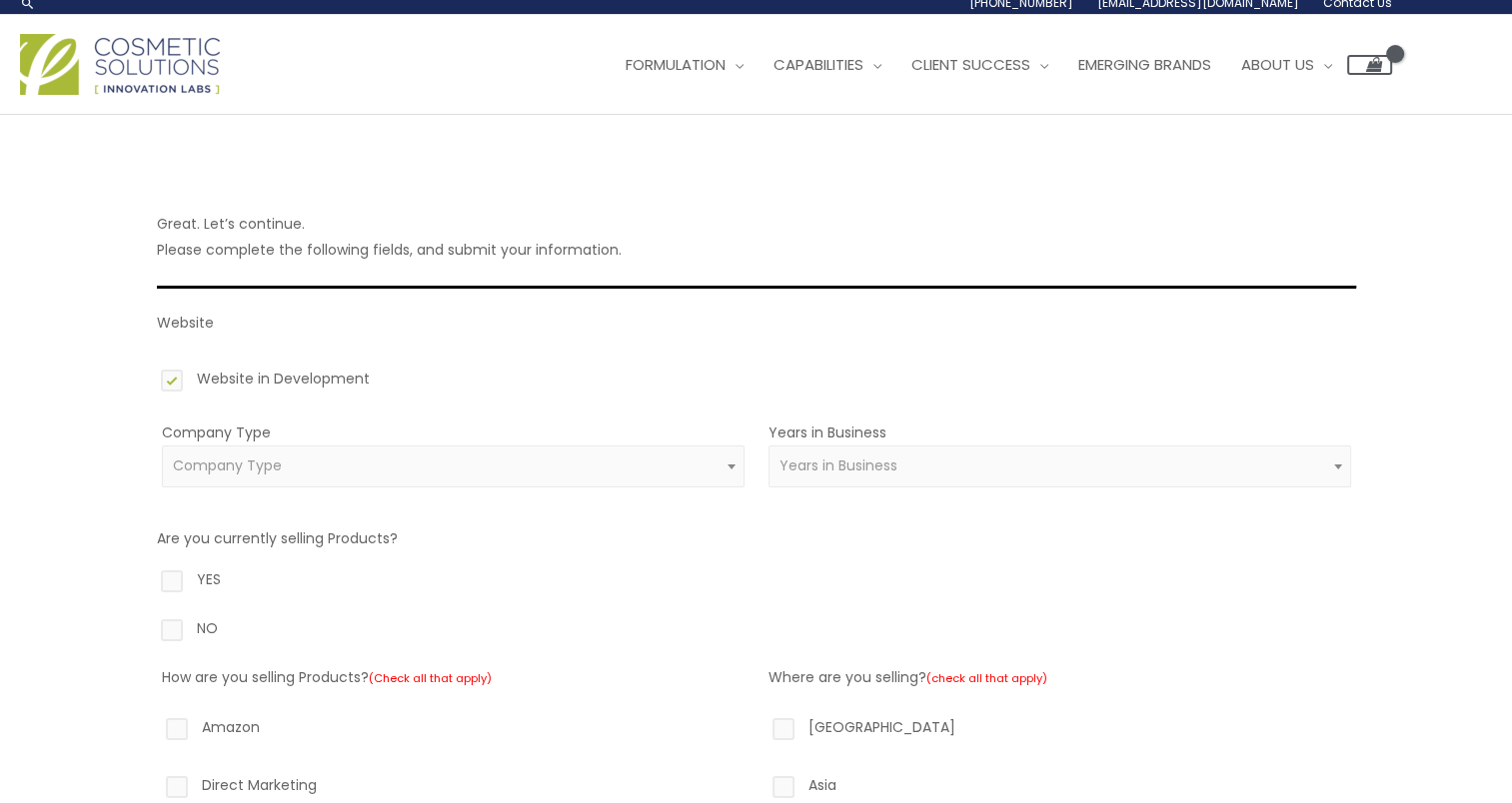 scroll, scrollTop: 330, scrollLeft: 0, axis: vertical 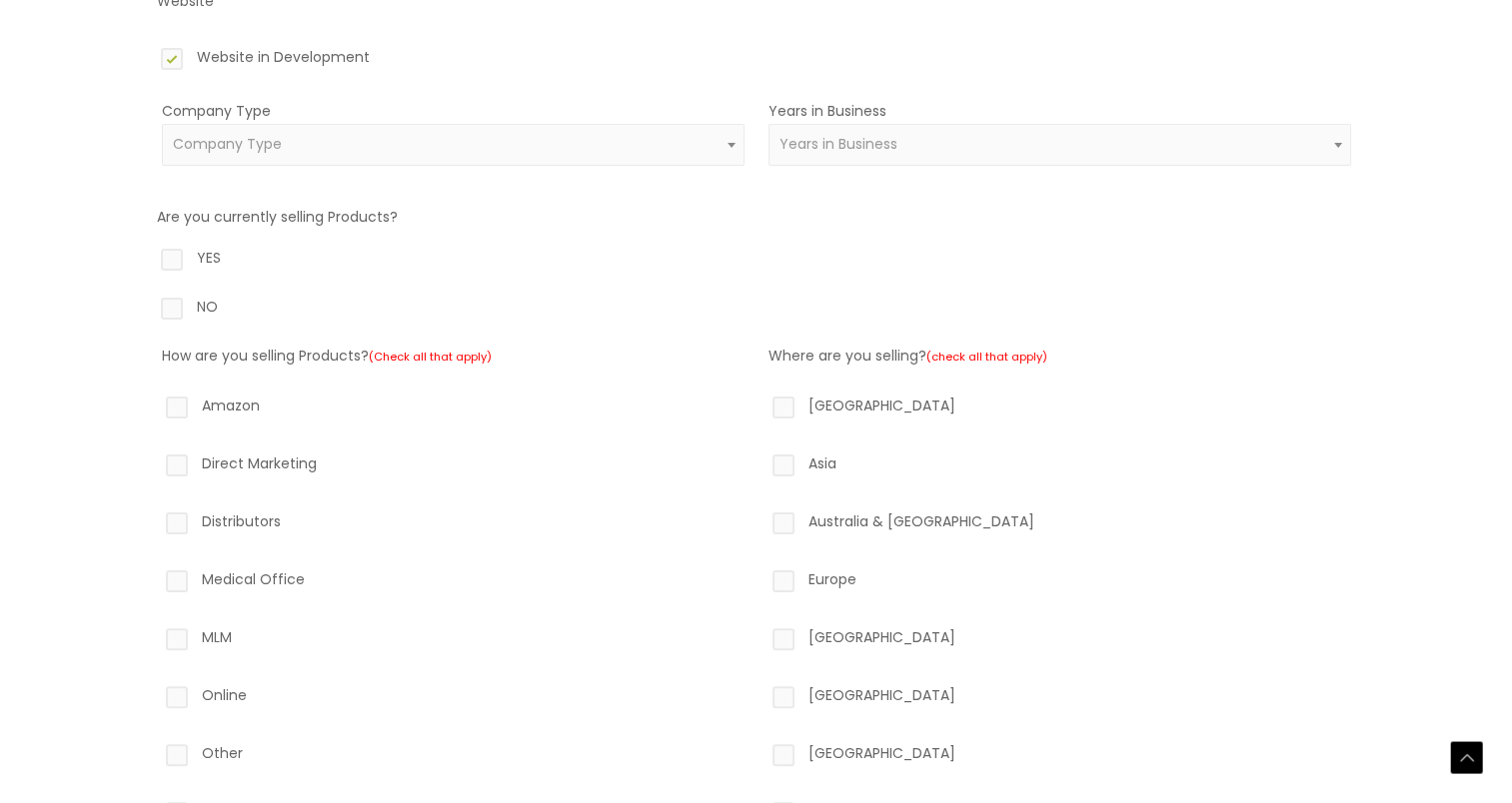 click on "Company Type" at bounding box center (453, 145) 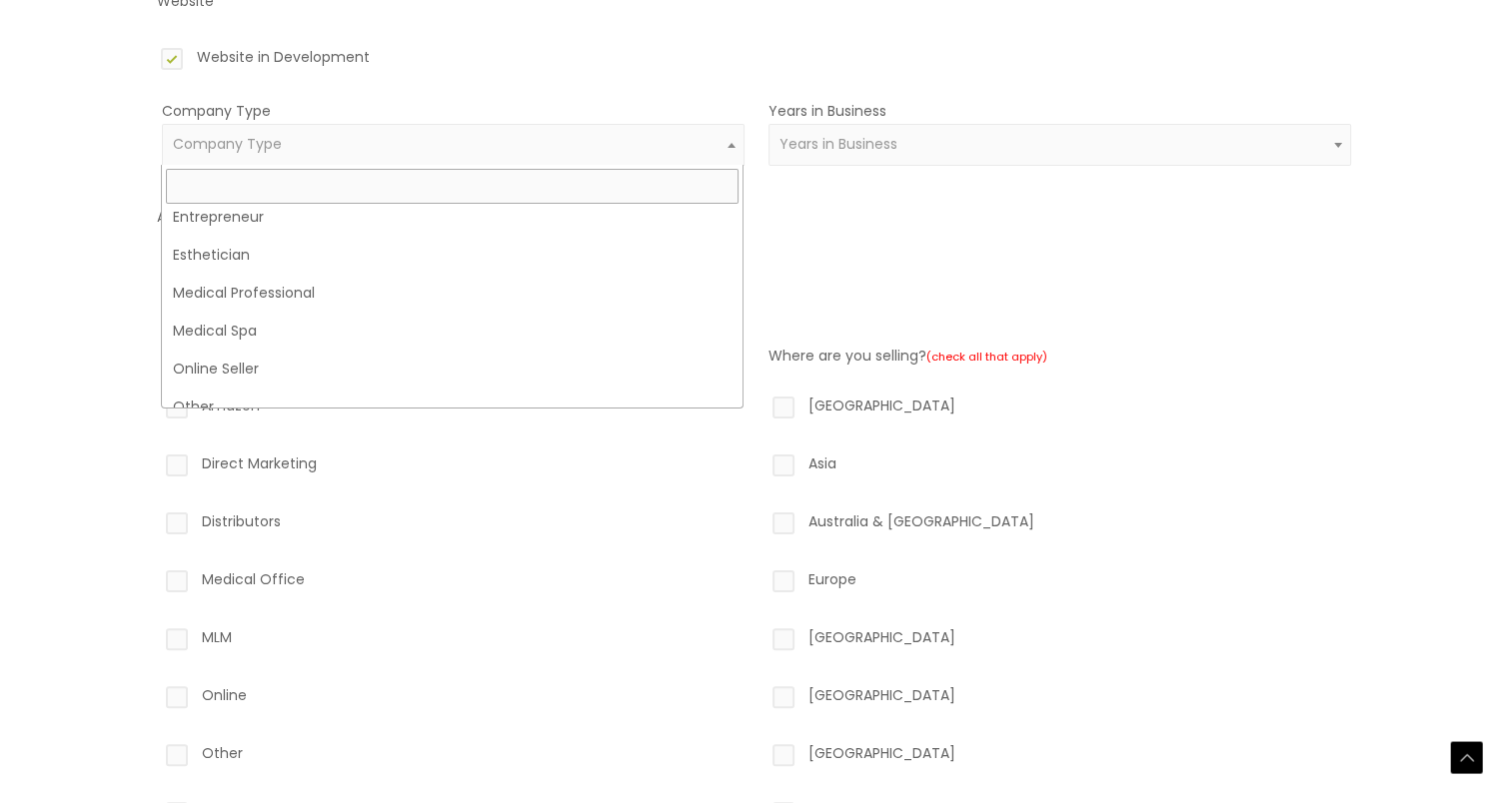 scroll, scrollTop: 350, scrollLeft: 0, axis: vertical 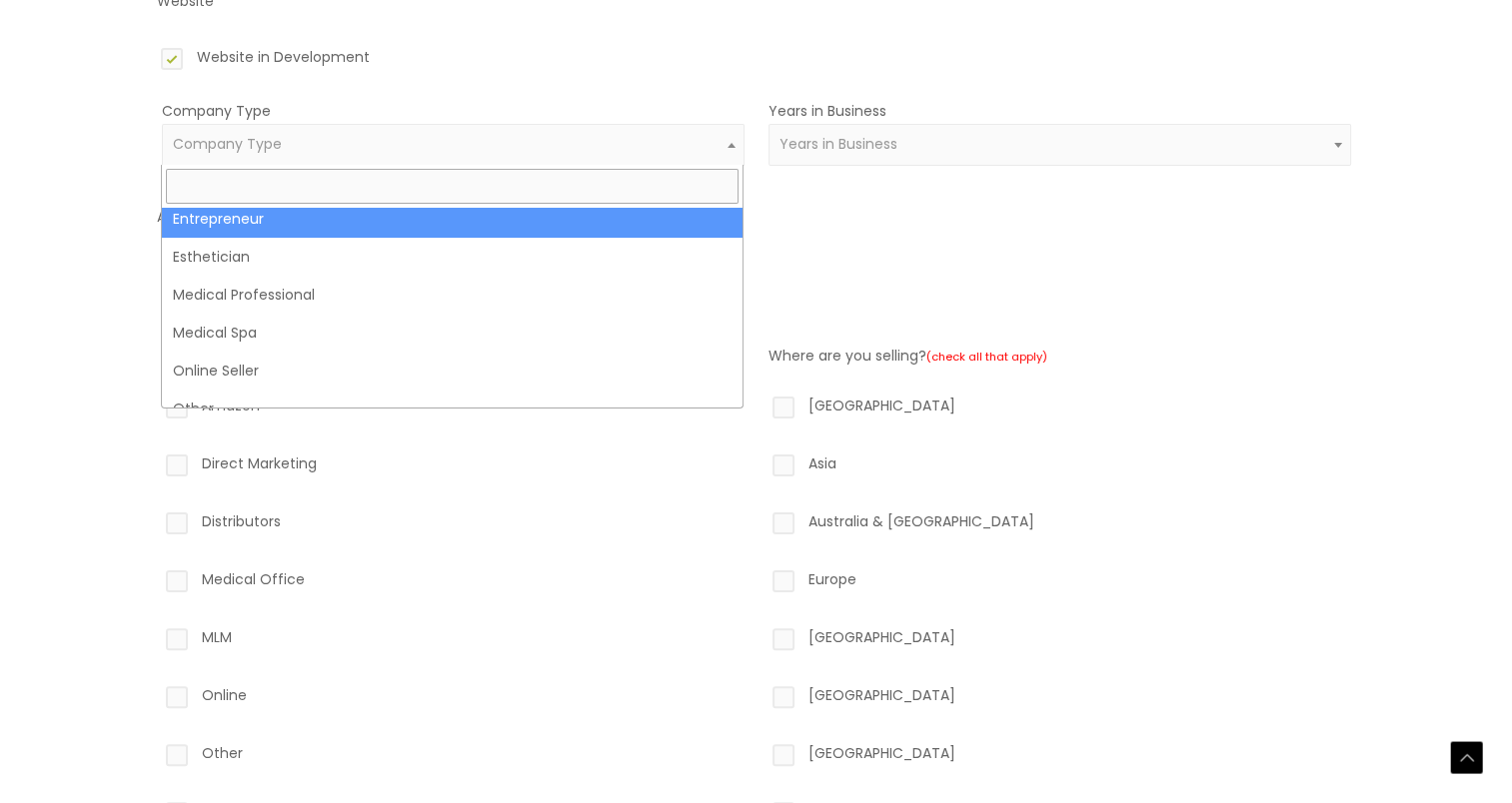 select on "24" 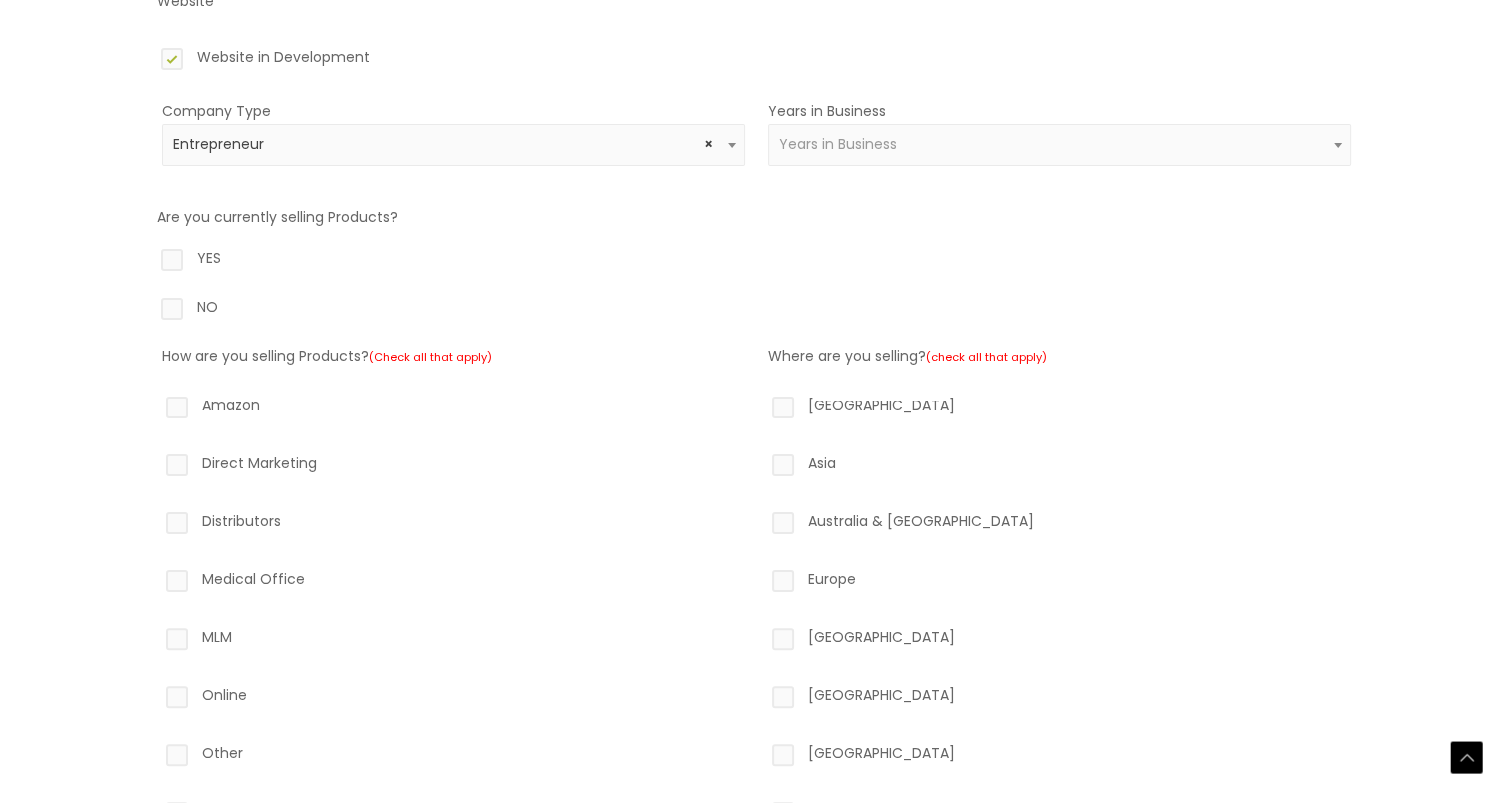 click on "Years in Business" at bounding box center [1059, 144] 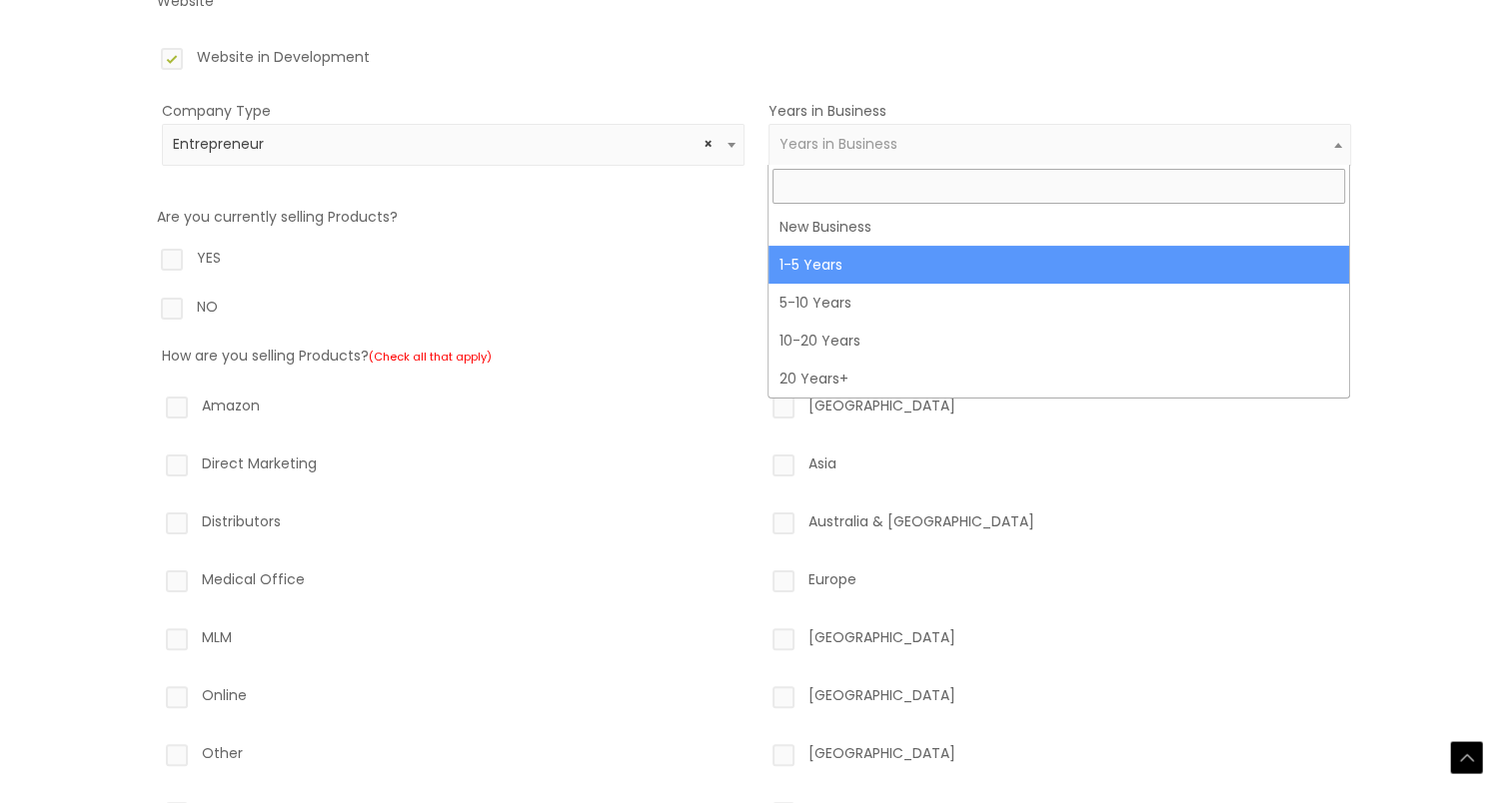 select on "2" 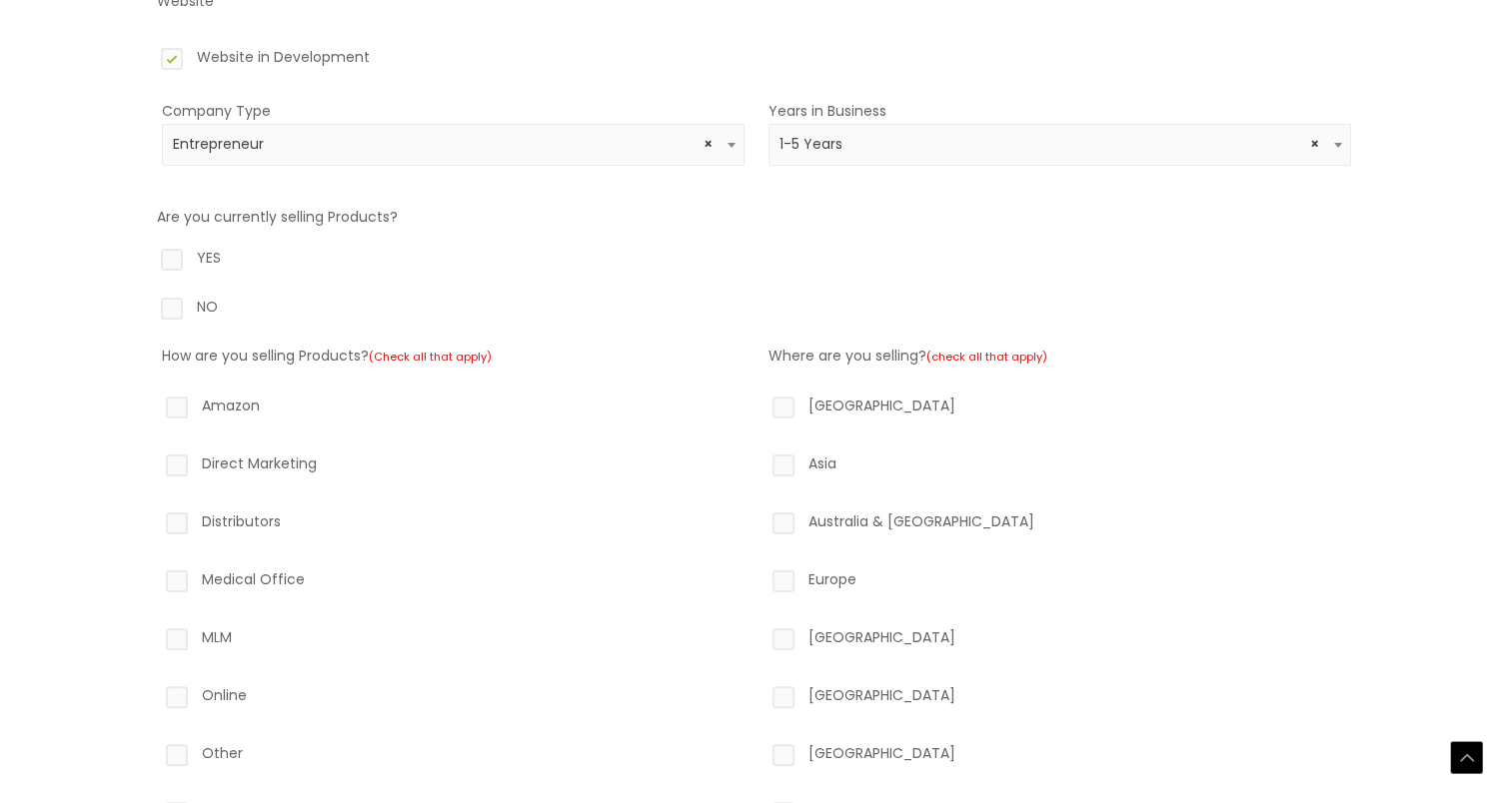 click on "NO" at bounding box center (756, 311) 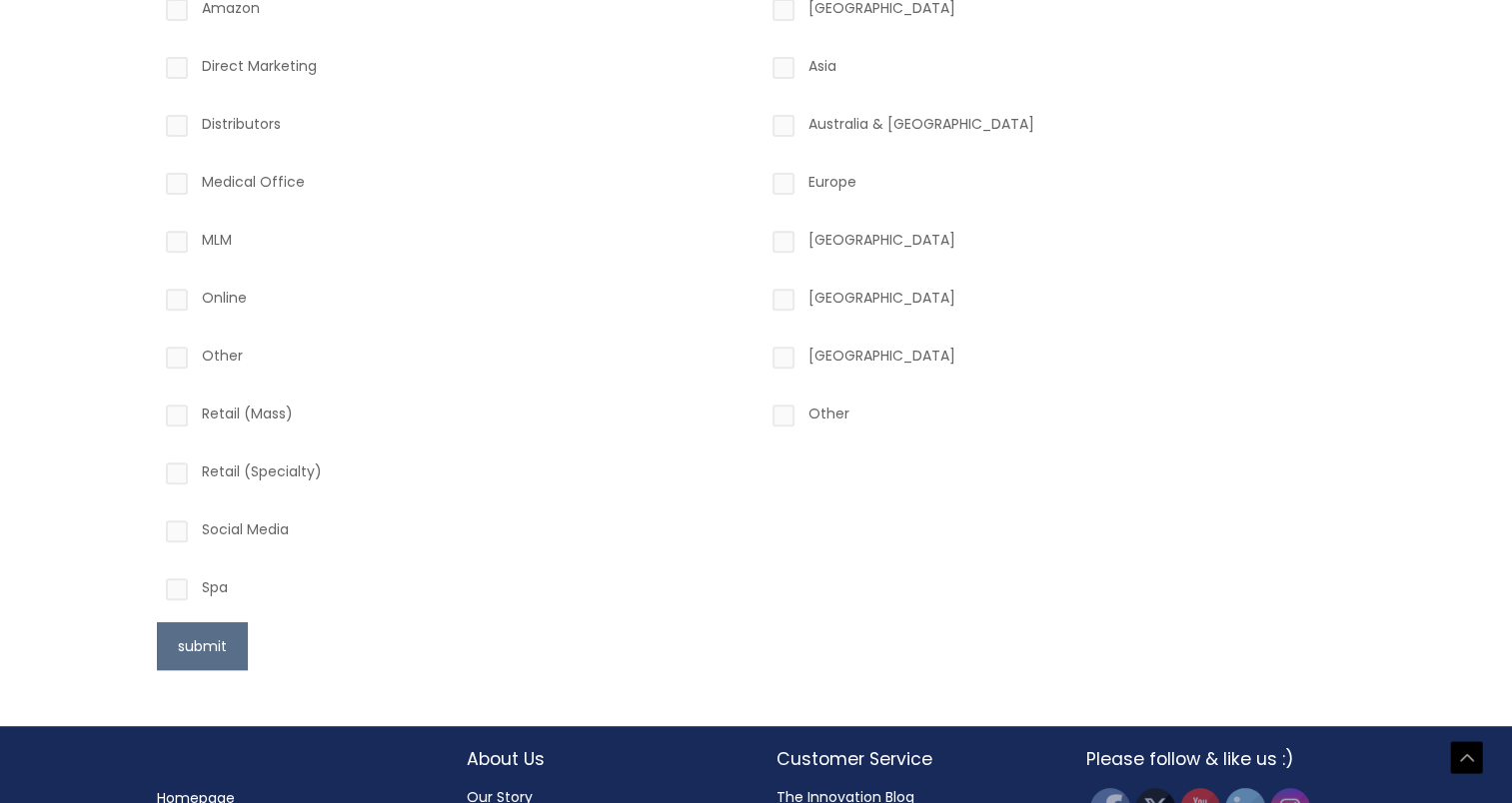 scroll, scrollTop: 729, scrollLeft: 0, axis: vertical 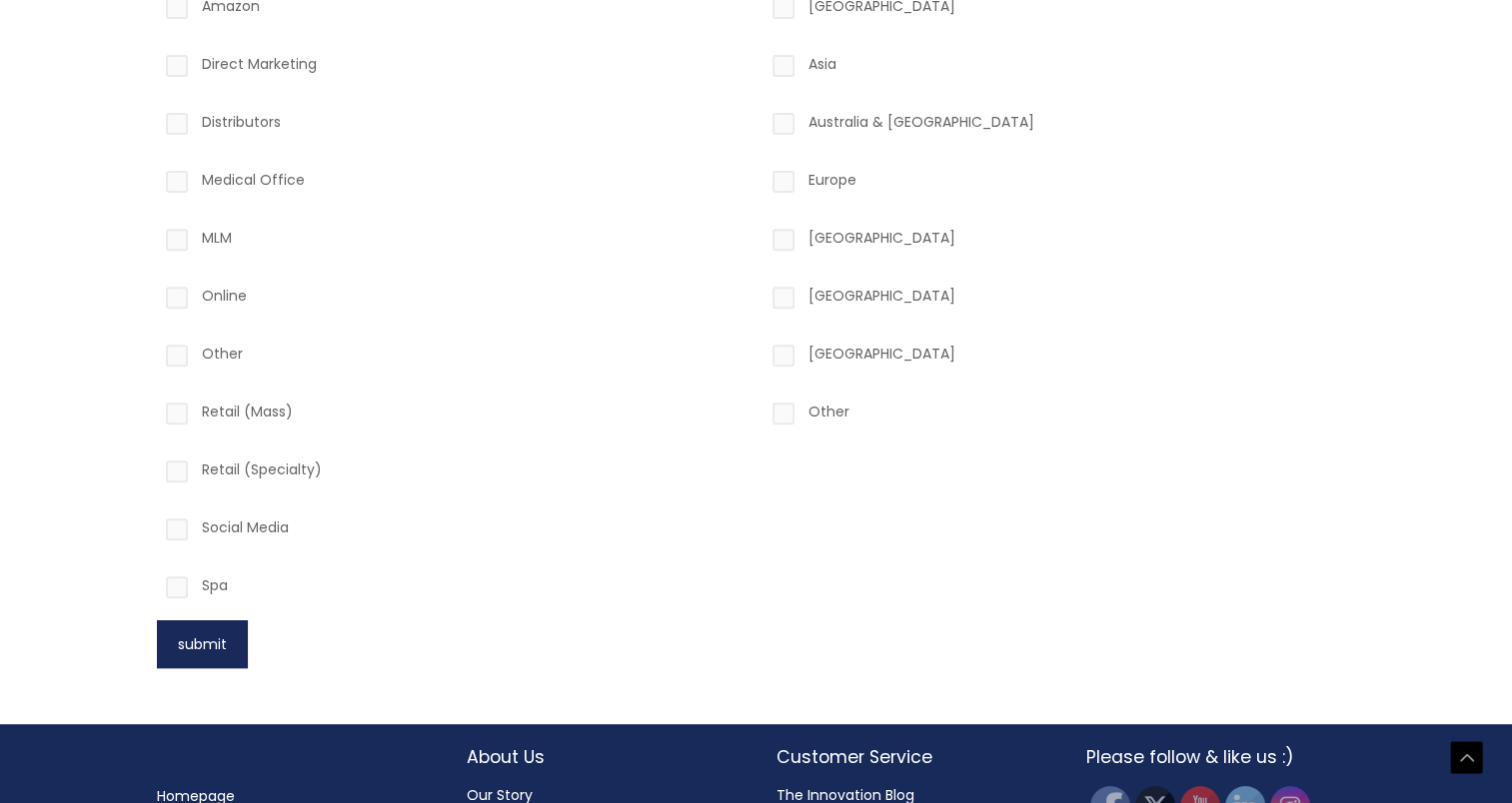 click on "submit" at bounding box center [202, 644] 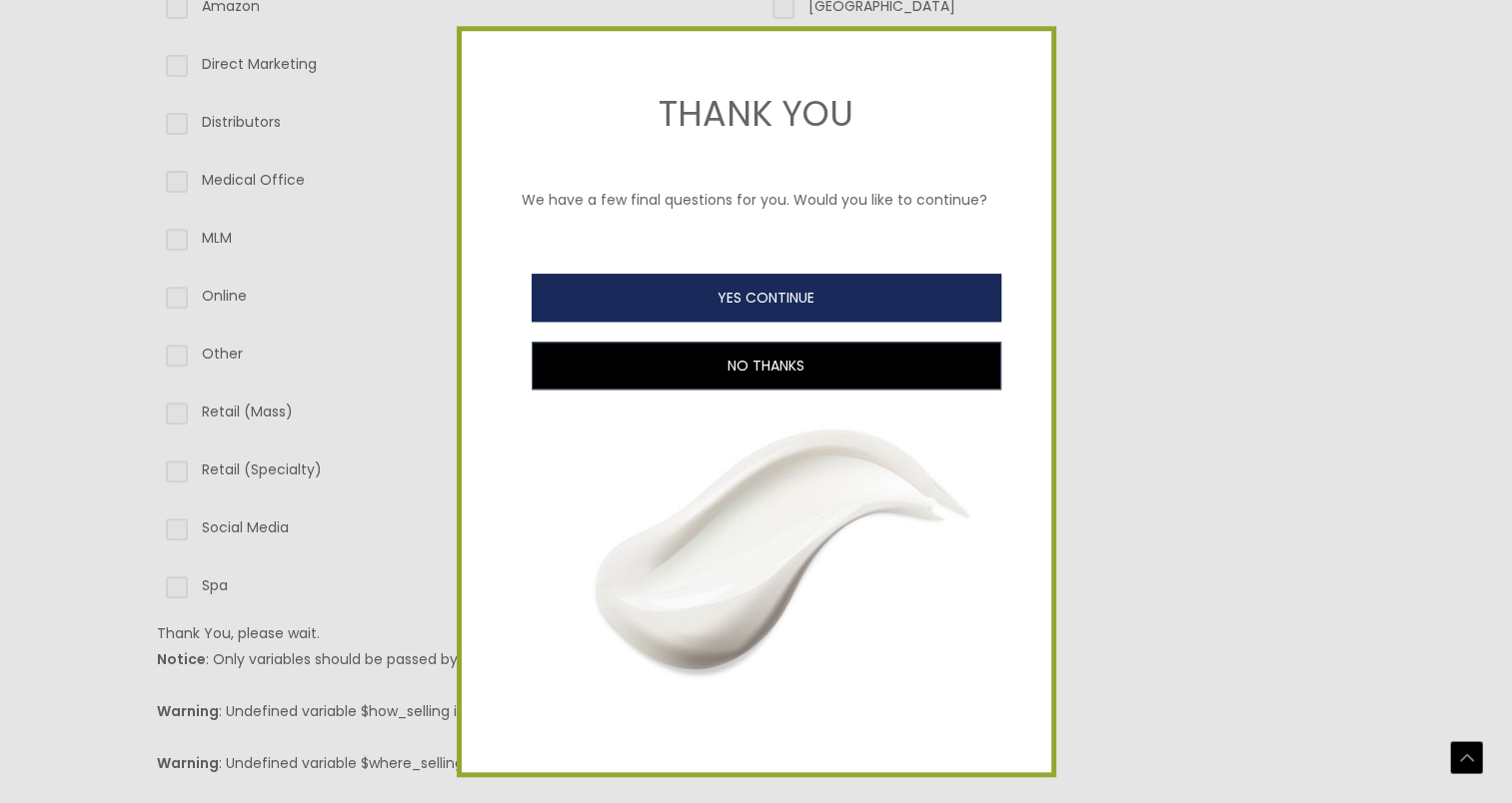 click on "YES CONTINUE" at bounding box center (766, 298) 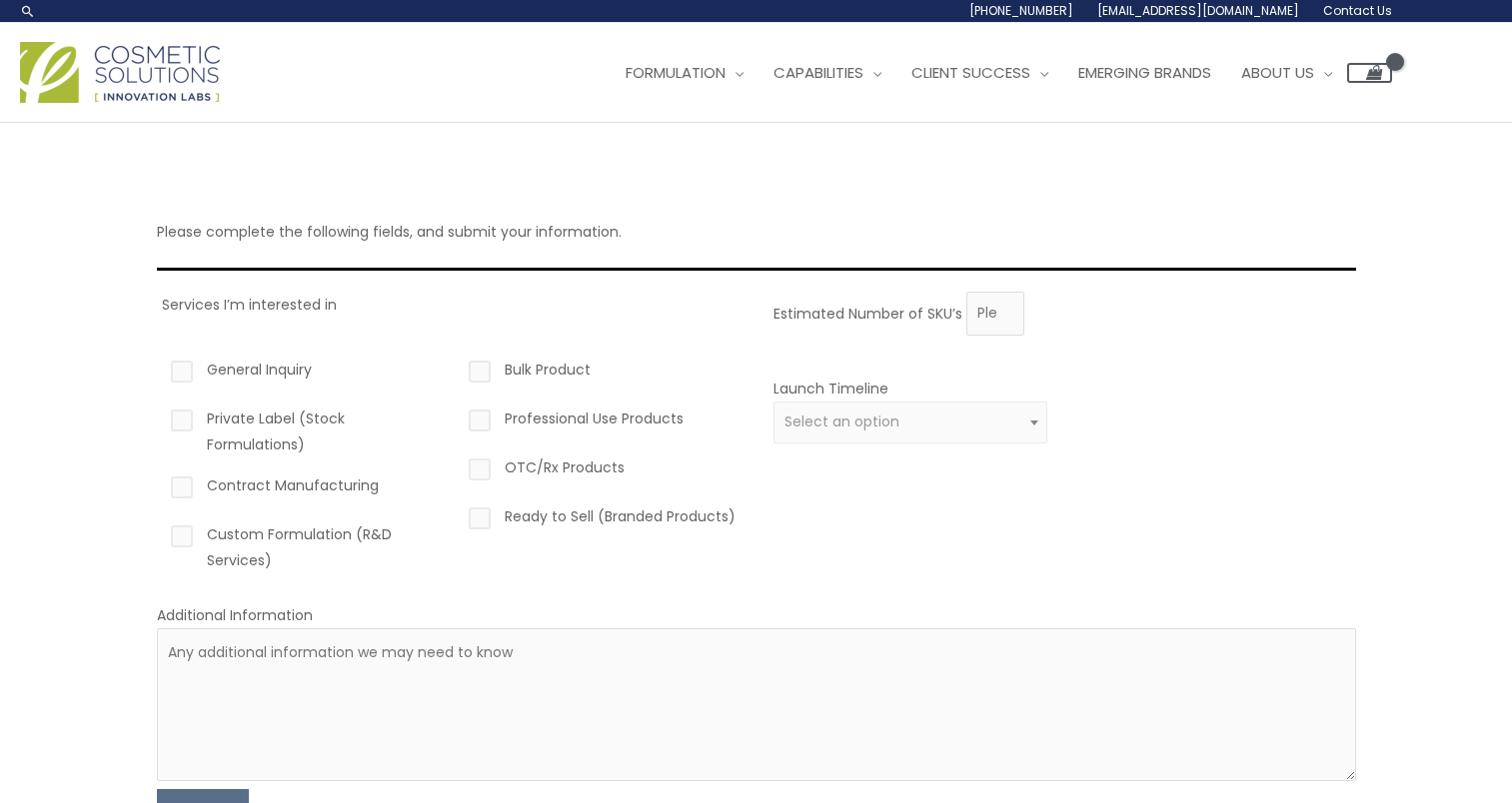 scroll, scrollTop: 0, scrollLeft: 0, axis: both 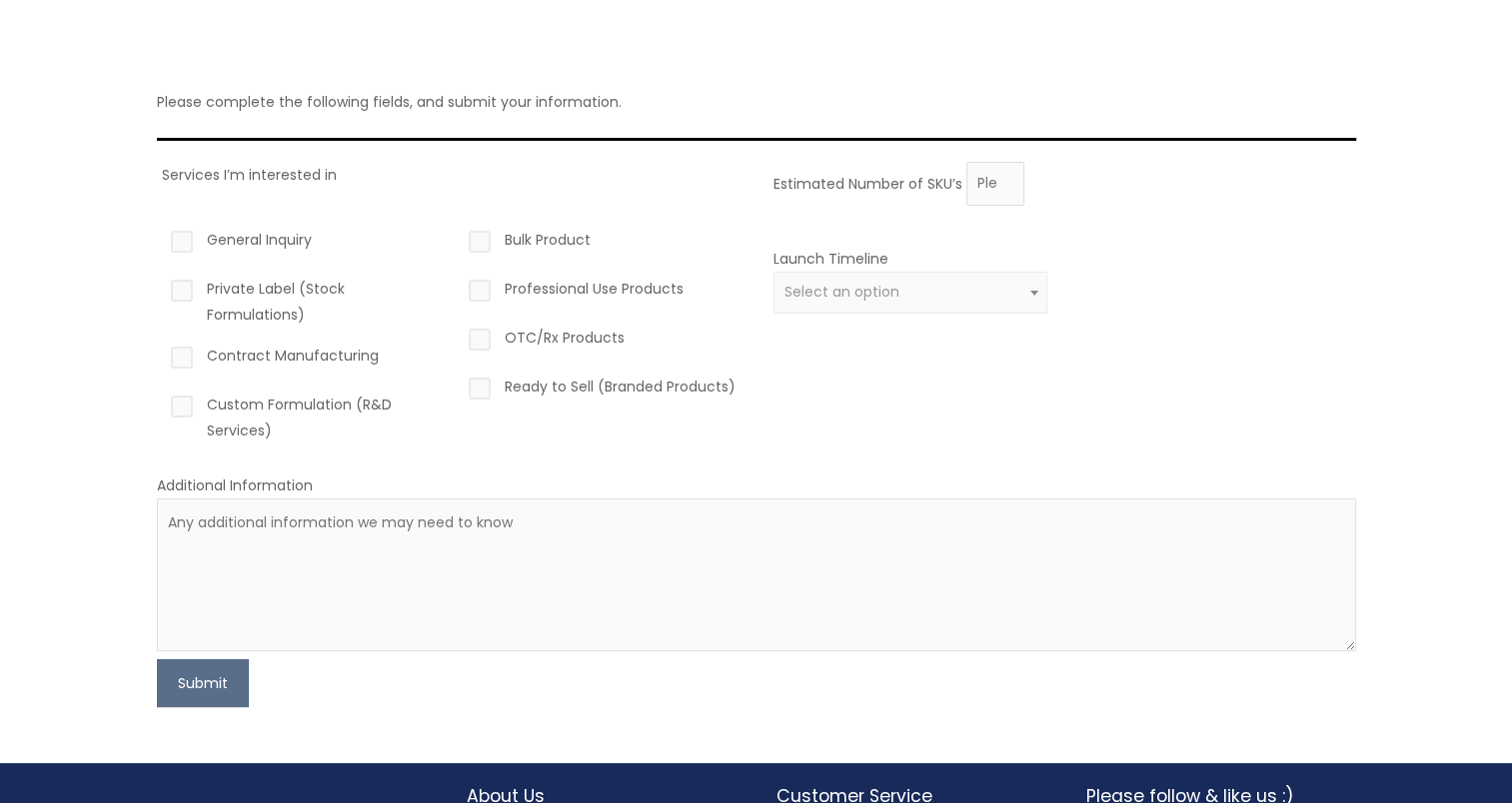 click on "General Inquiry" at bounding box center (304, 244) 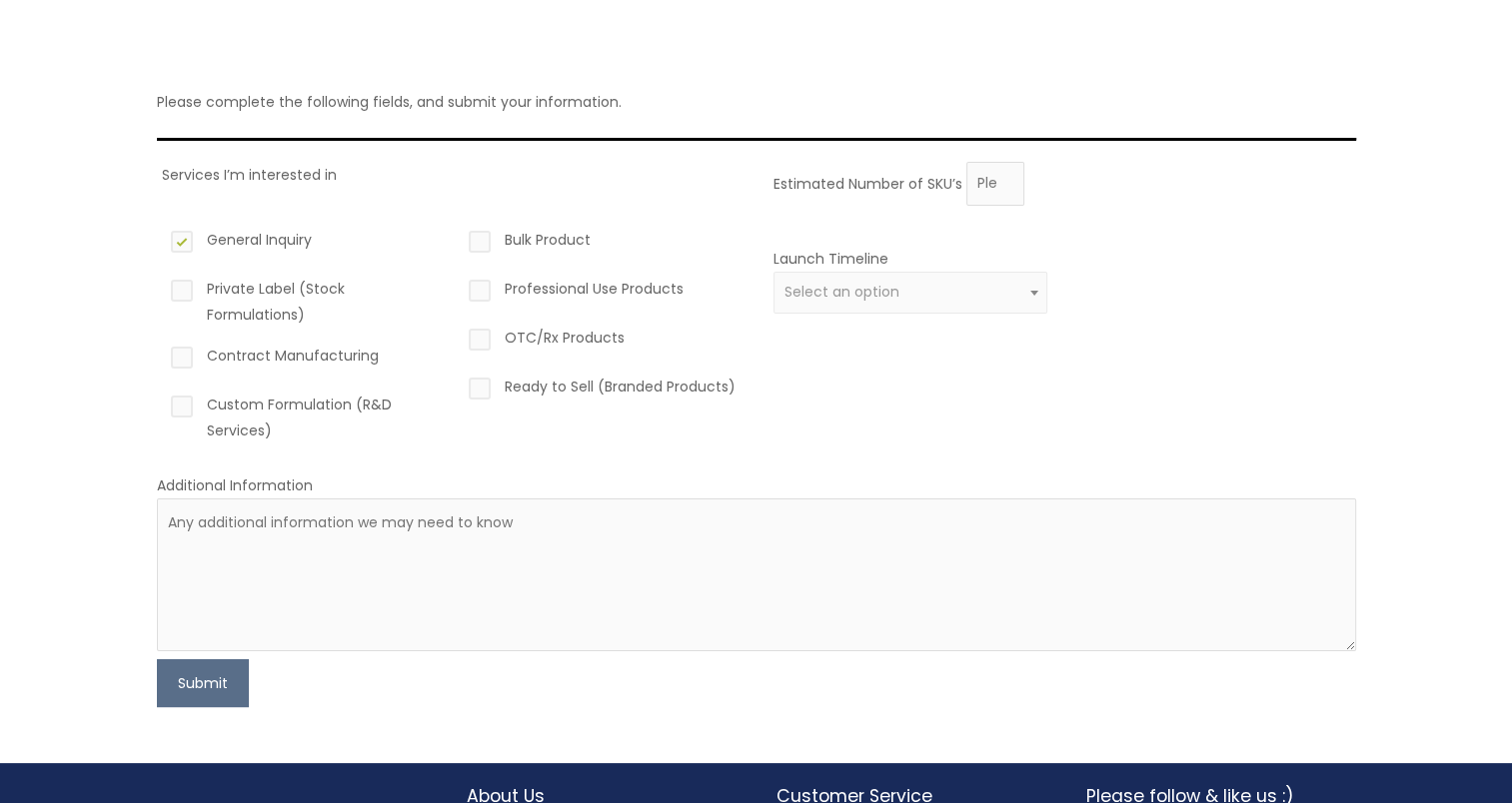 click on "Custom Formulation (R&D Services)" at bounding box center (304, 417) 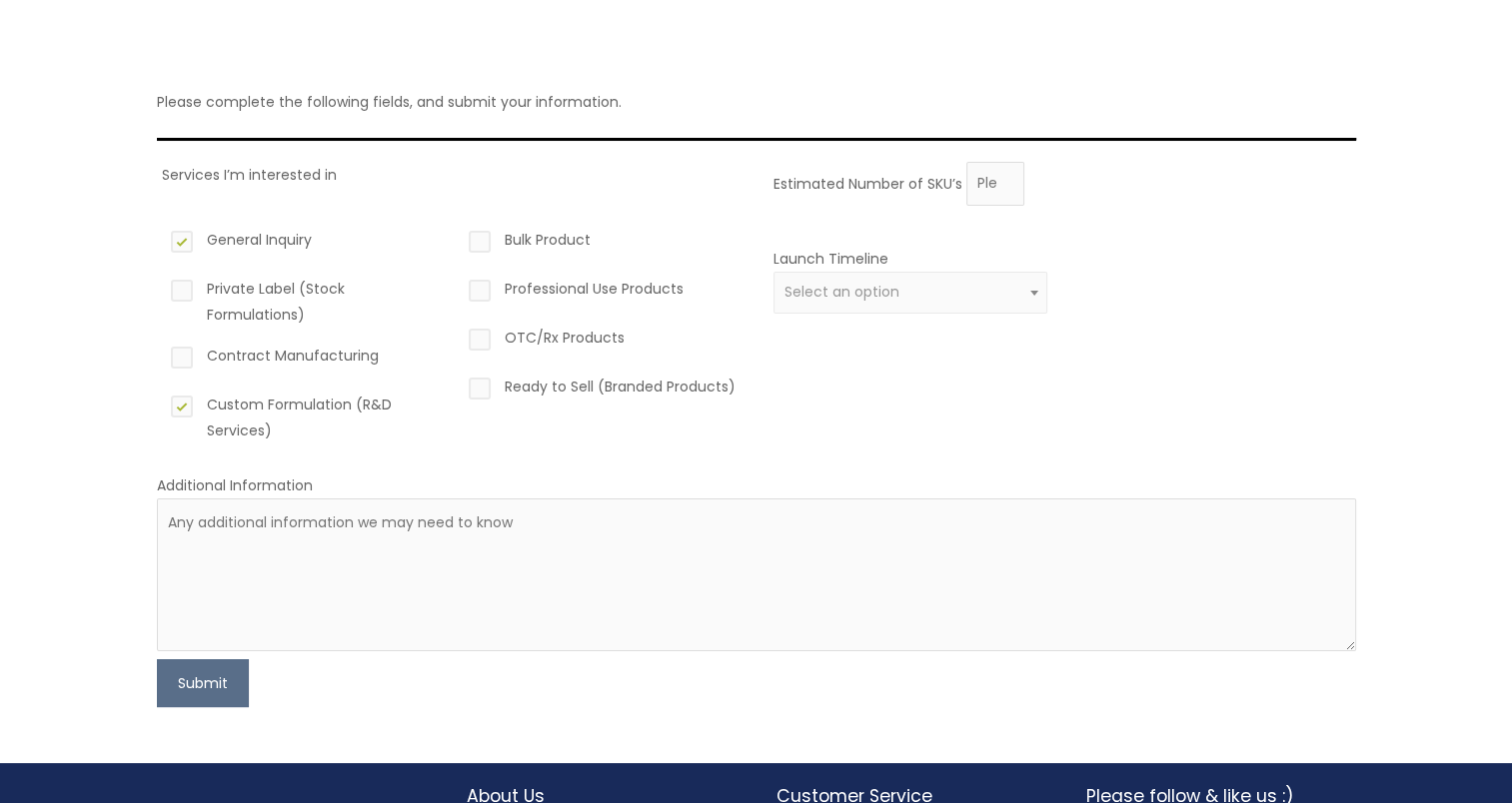 click on "OTC/Rx Products" at bounding box center [602, 342] 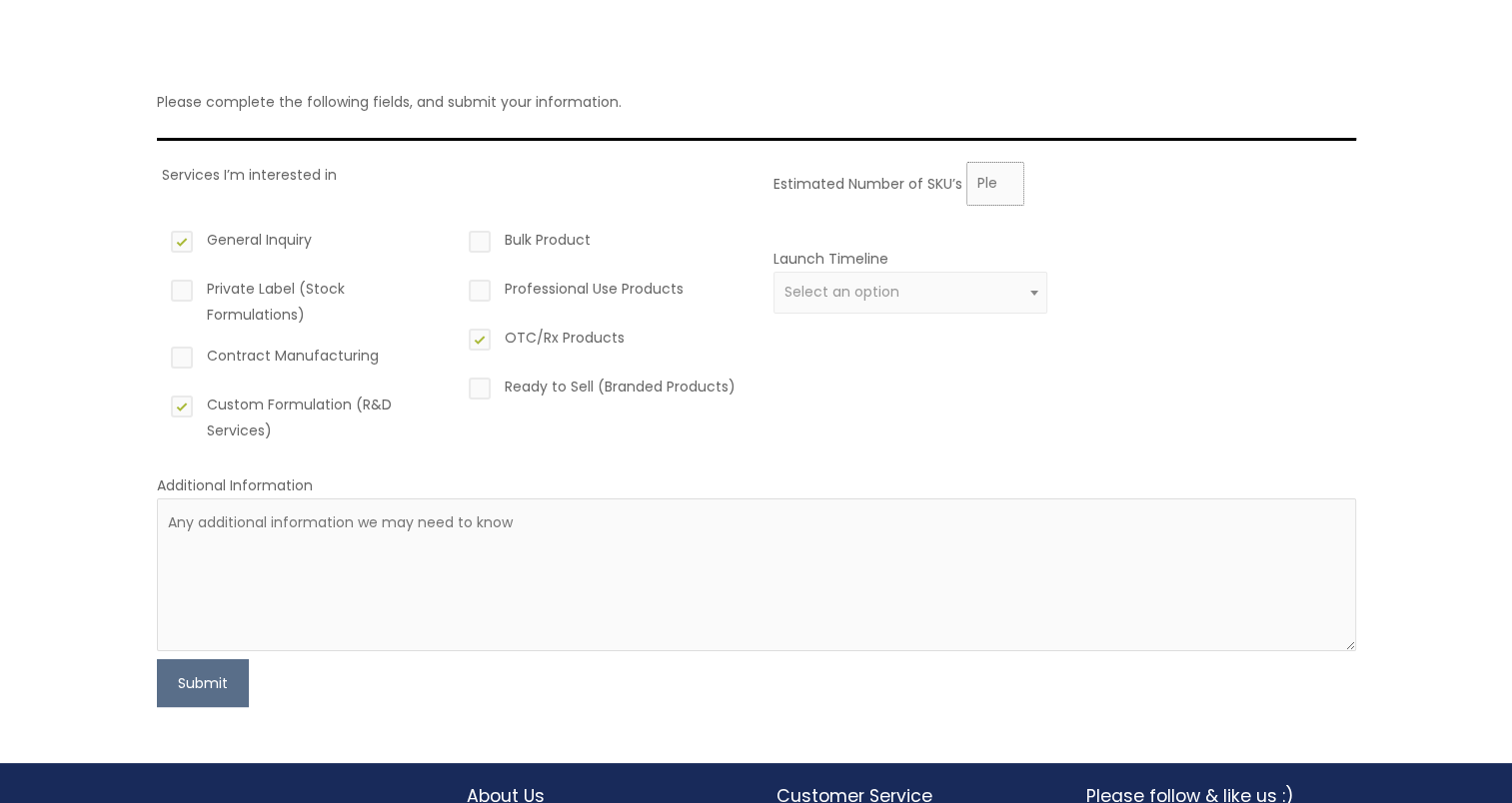 click on "Estimated Number of SKU’s" at bounding box center [995, 184] 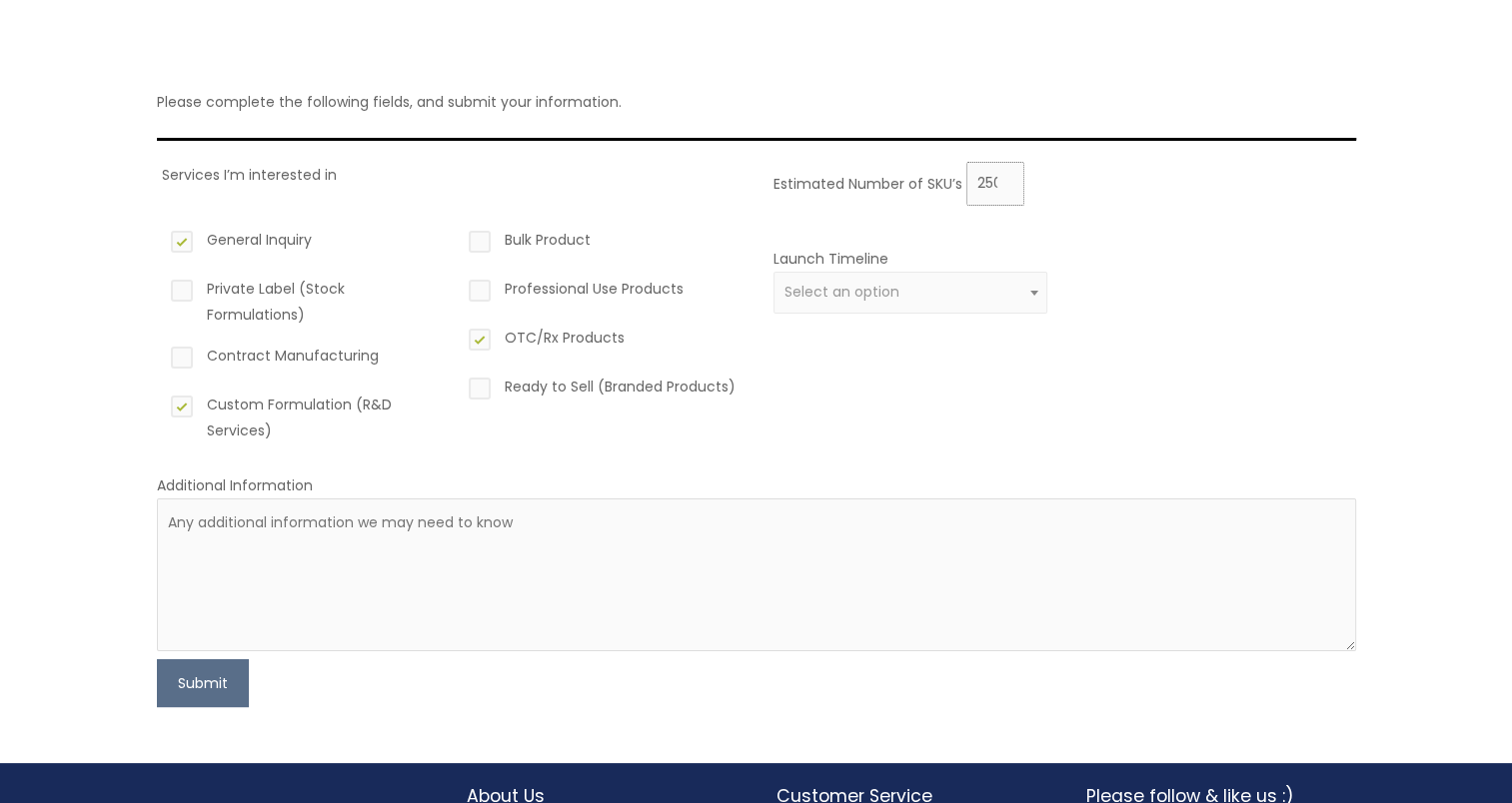 scroll, scrollTop: 0, scrollLeft: 4, axis: horizontal 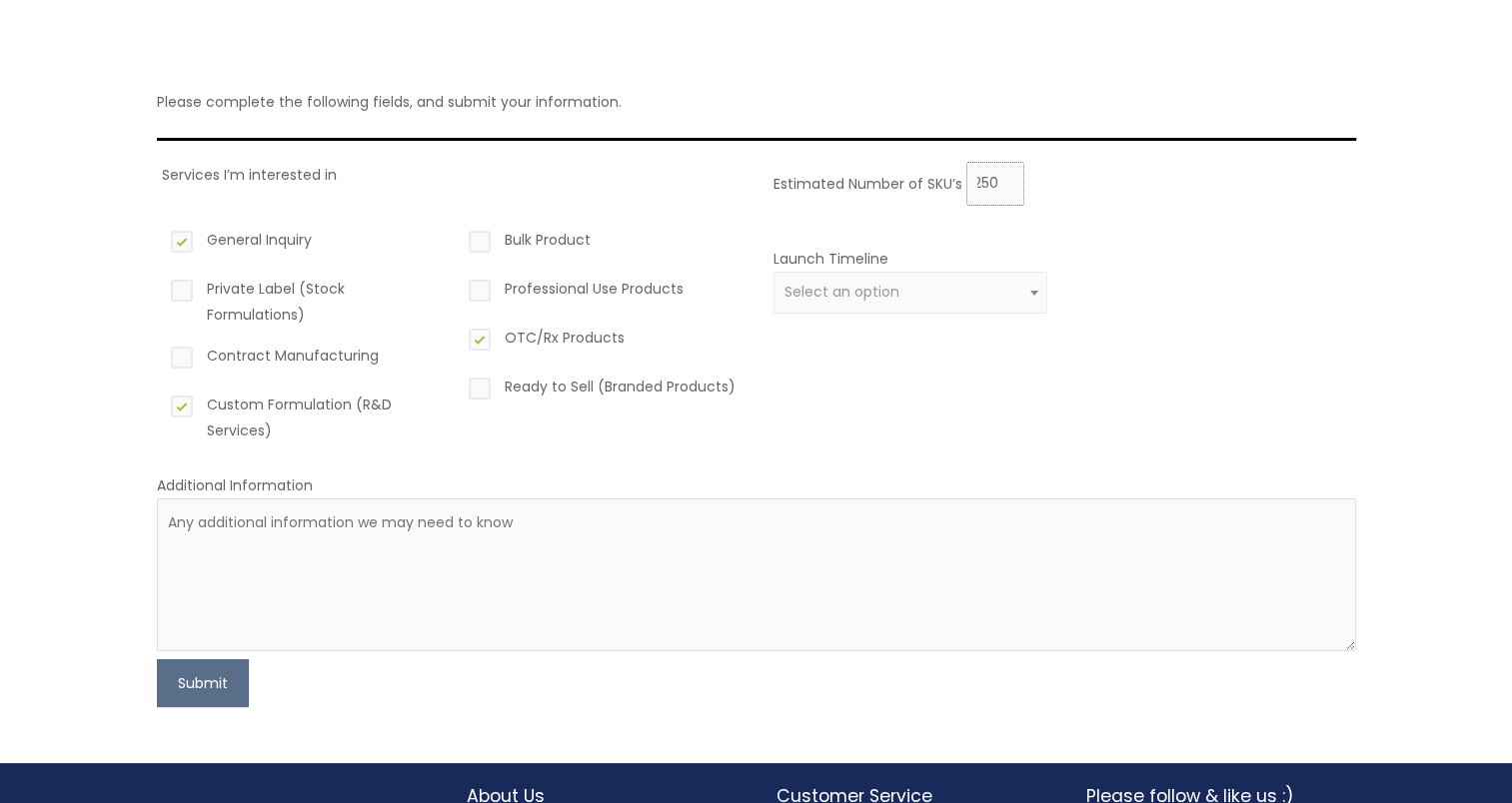 type on "250" 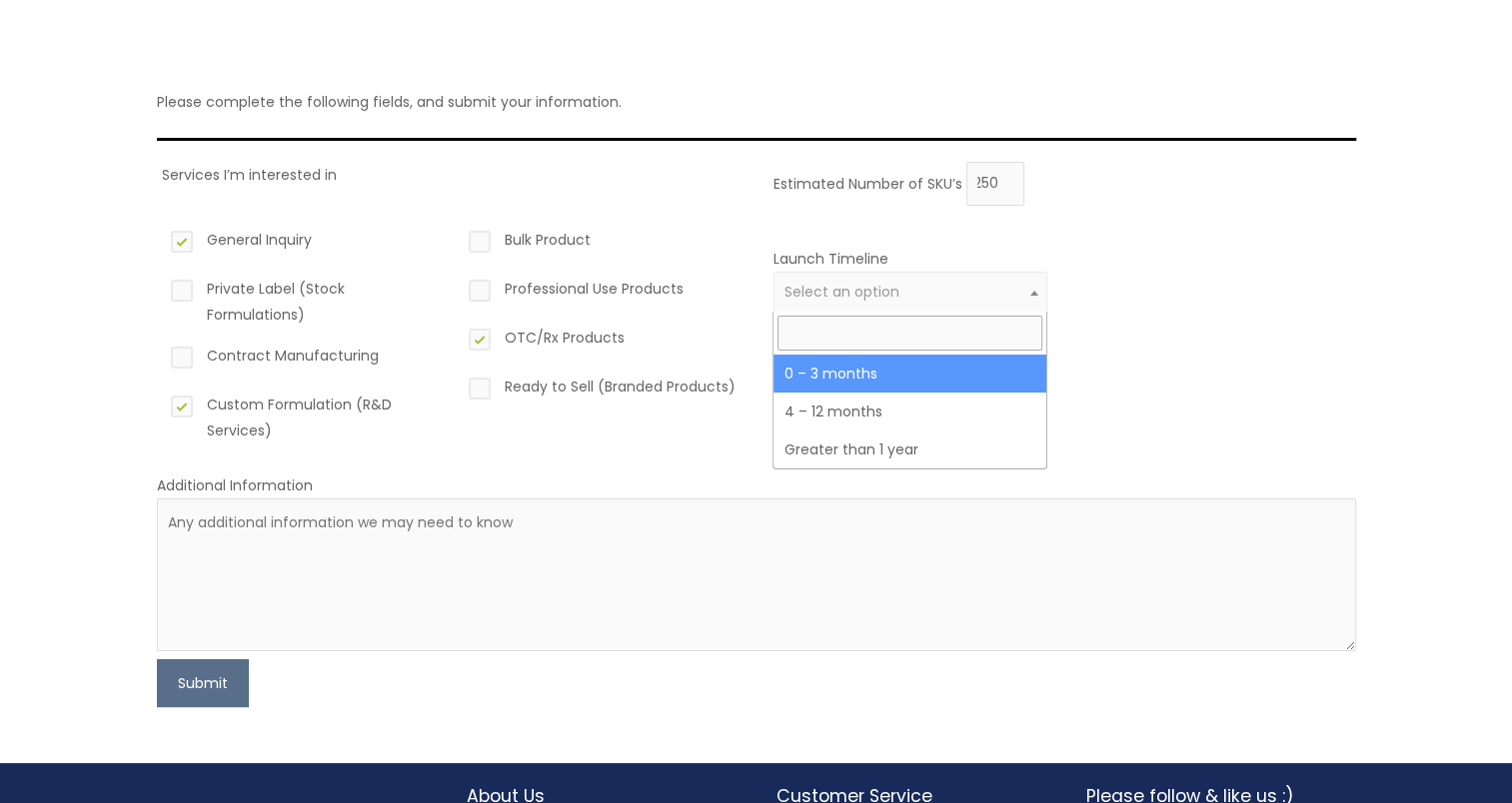 click on "Select an option" at bounding box center [841, 292] 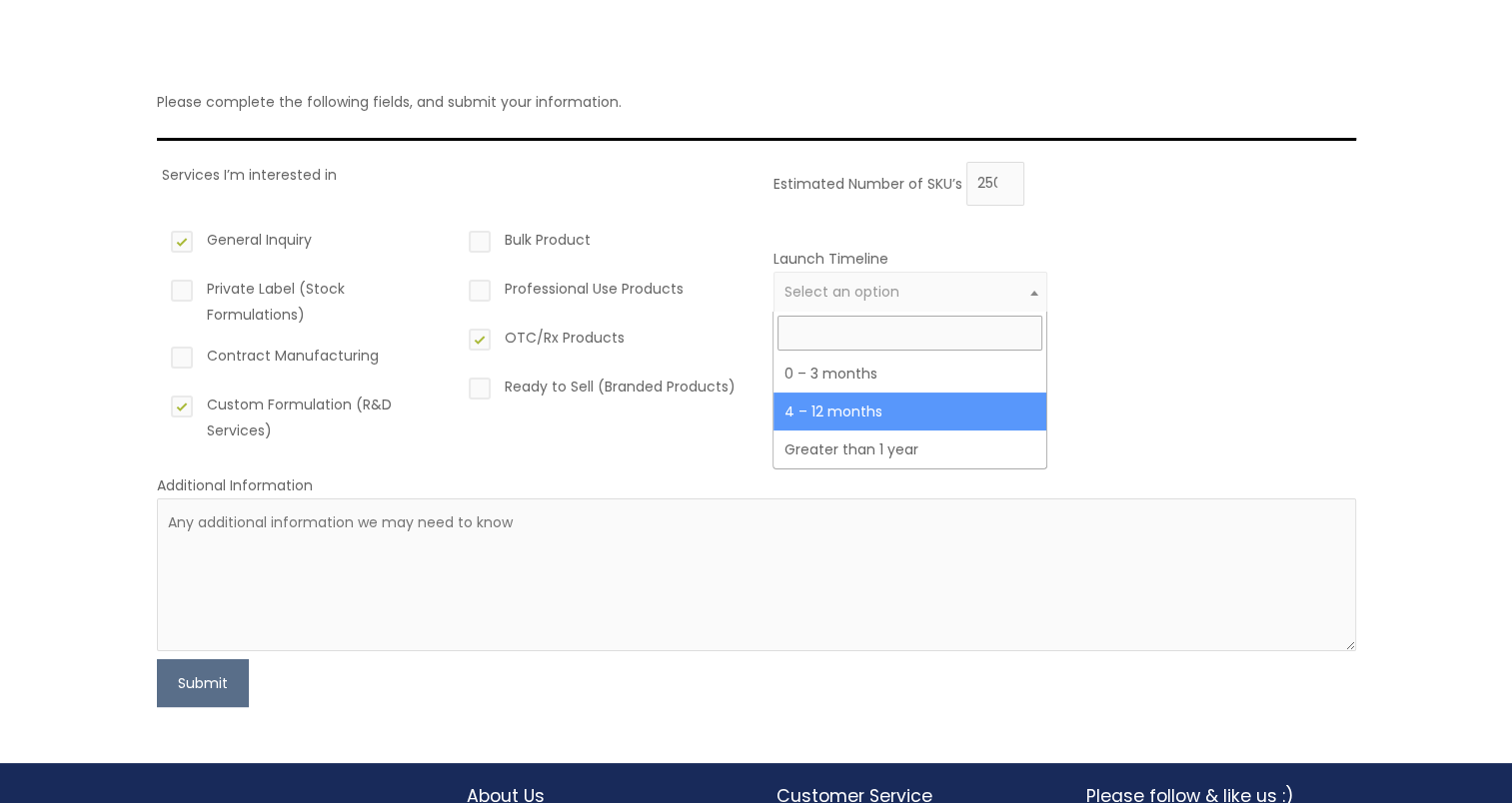 select on "3" 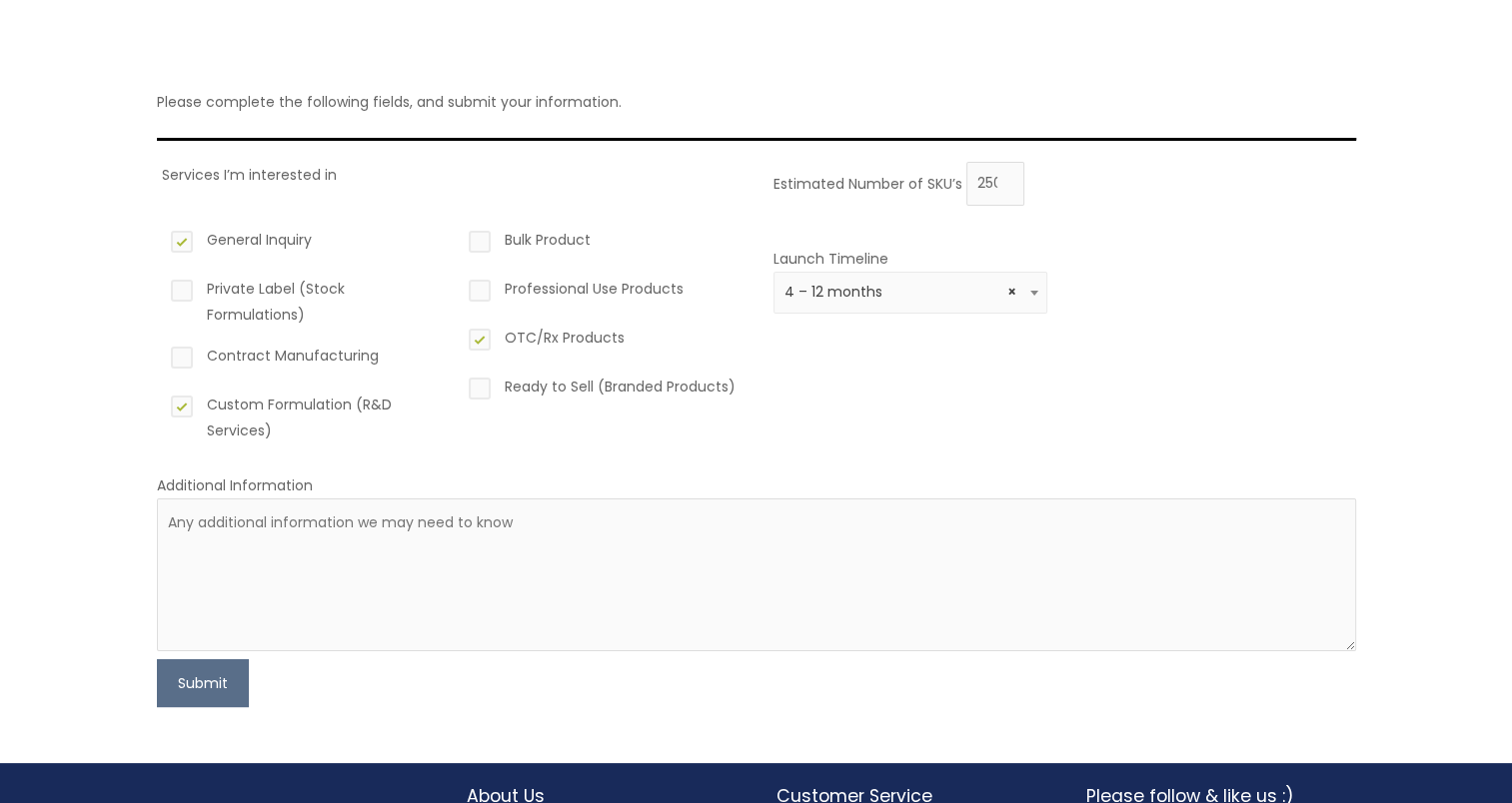 click on "Bulk Product
Professional Use Products
OTC/Rx Products
Ready to Sell (Branded Products)" at bounding box center (602, 335) 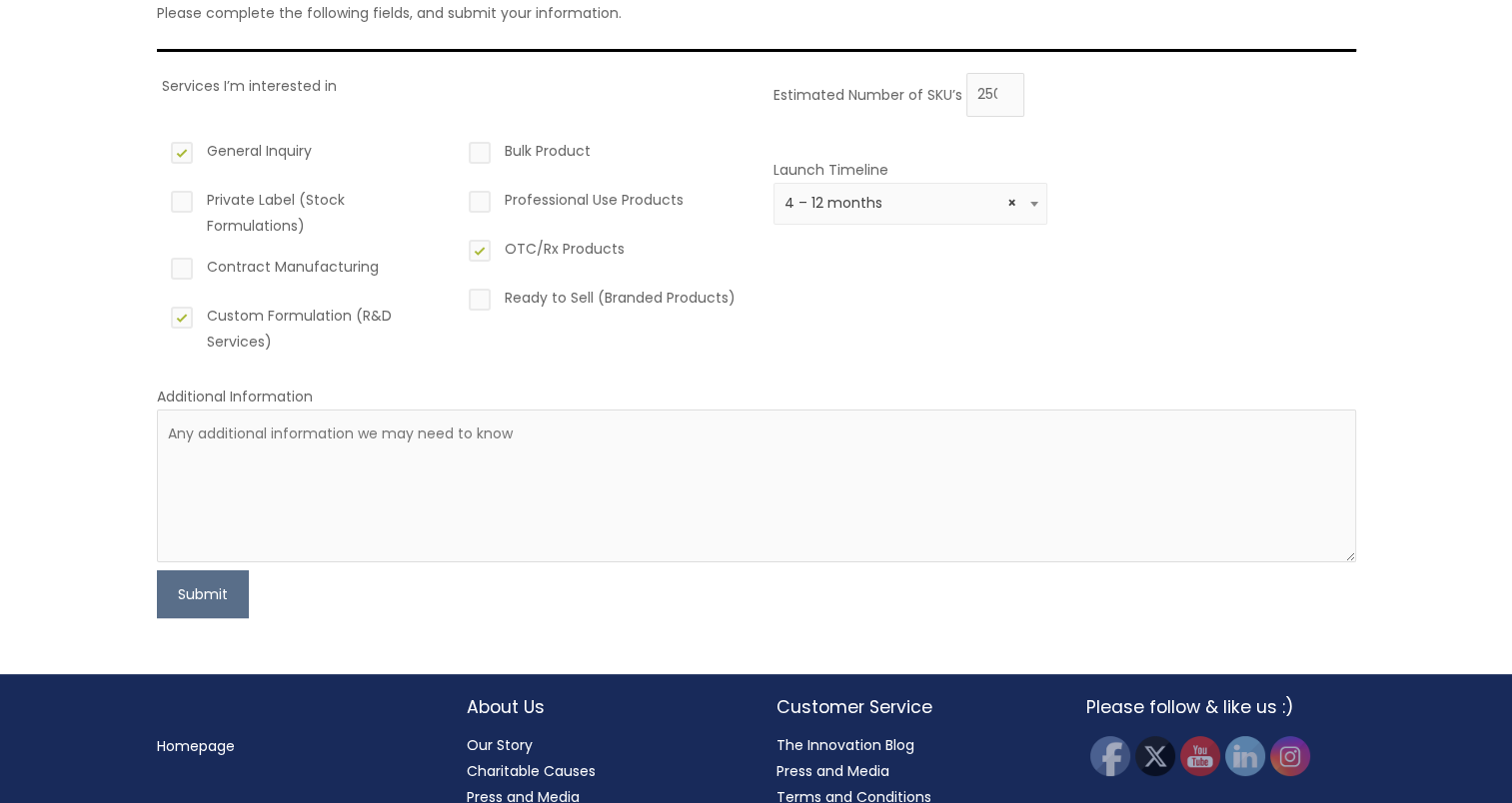 scroll, scrollTop: 218, scrollLeft: 0, axis: vertical 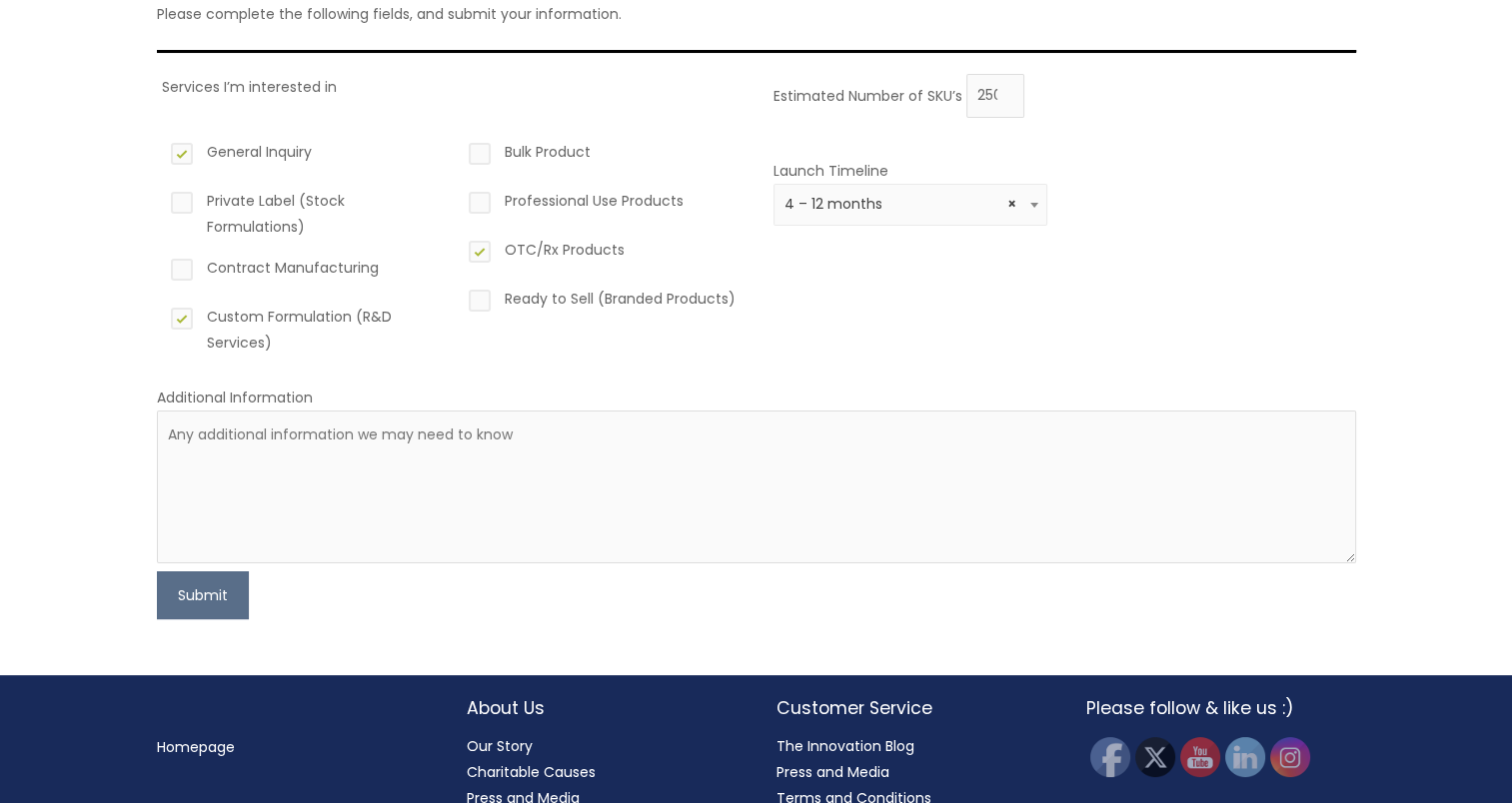 click on "Contract Manufacturing" at bounding box center (304, 272) 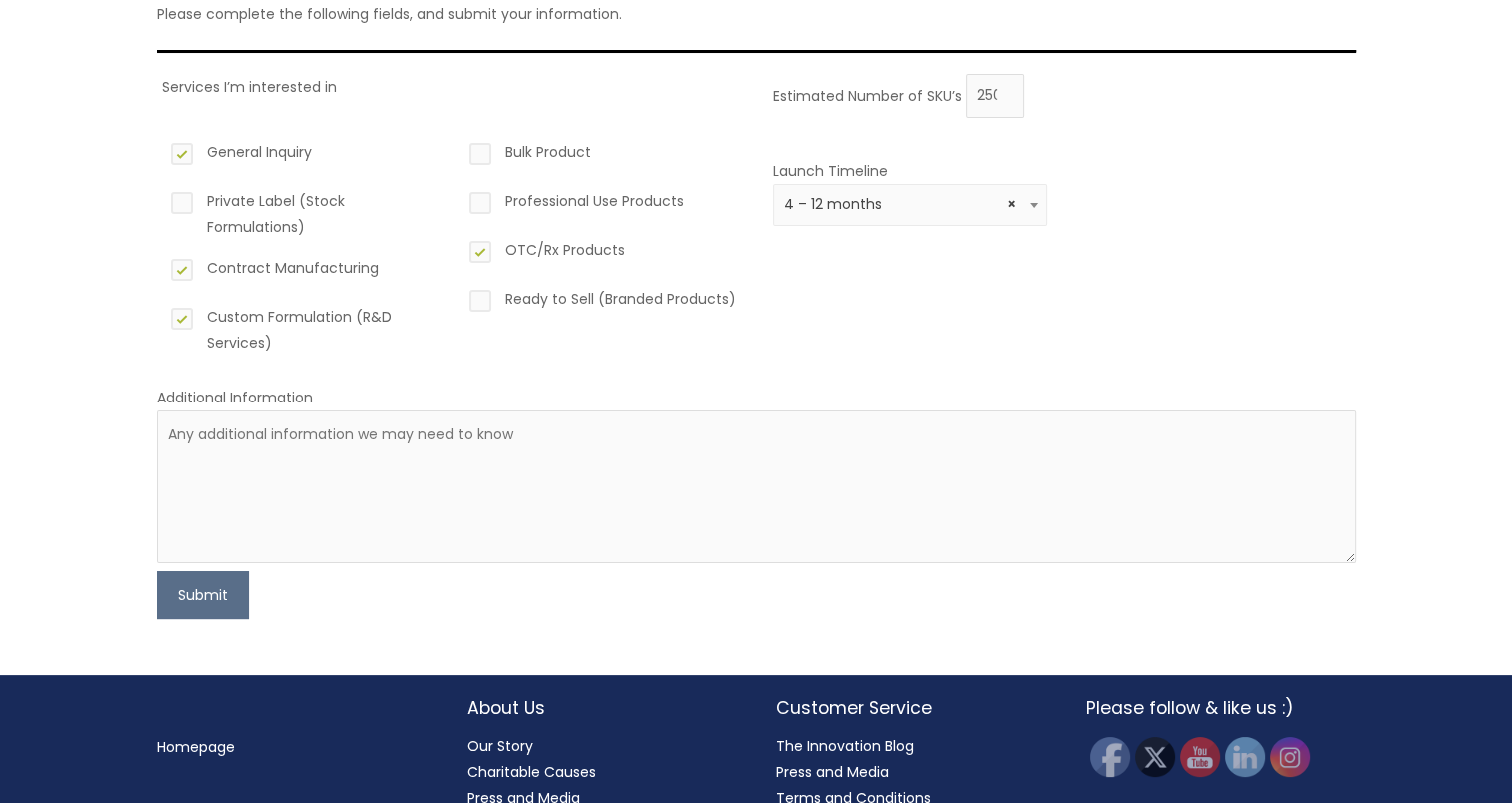 click on "Private Label (Stock Formulations)" at bounding box center [304, 214] 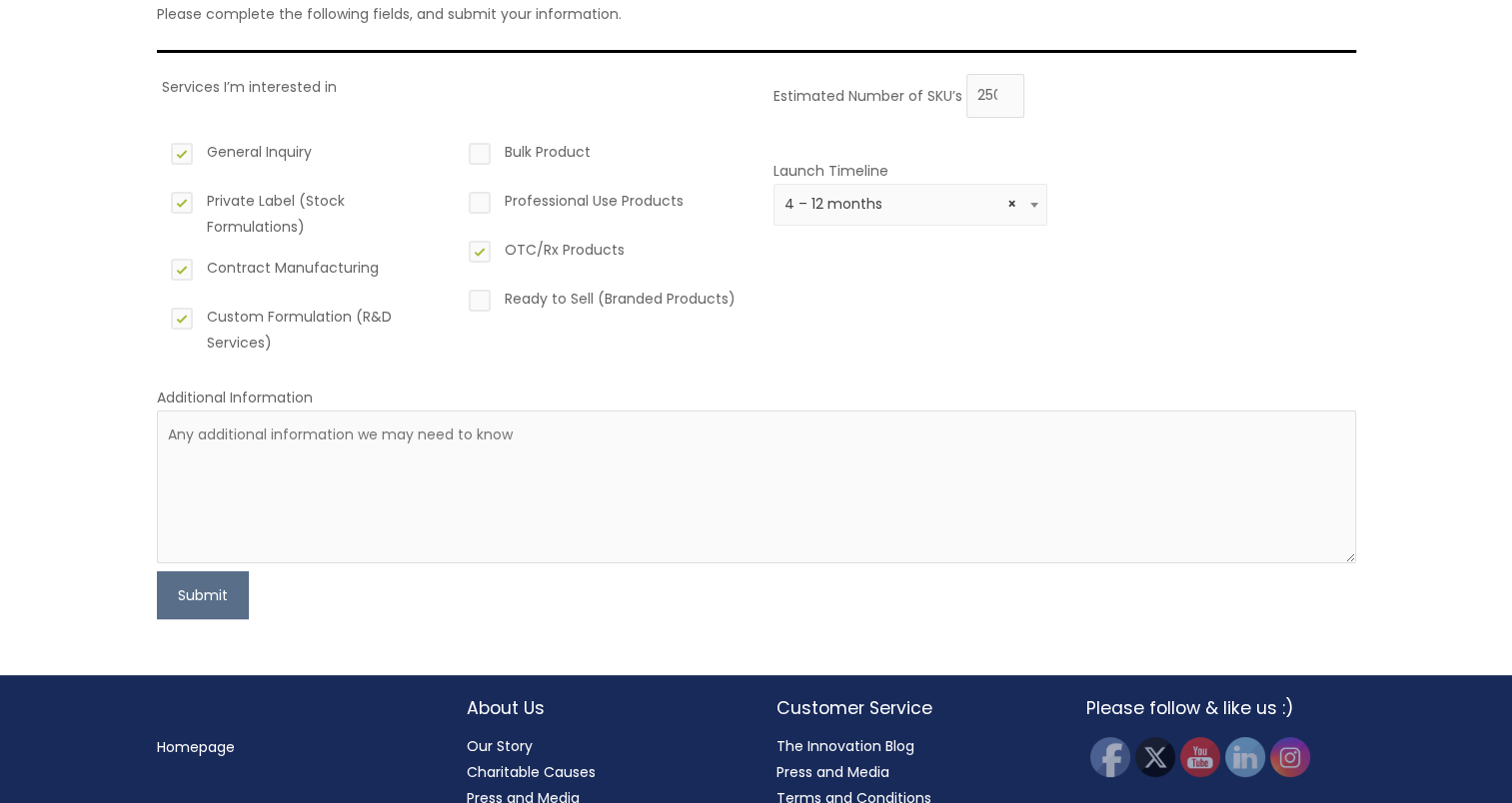 click on "Bulk Product" at bounding box center (602, 156) 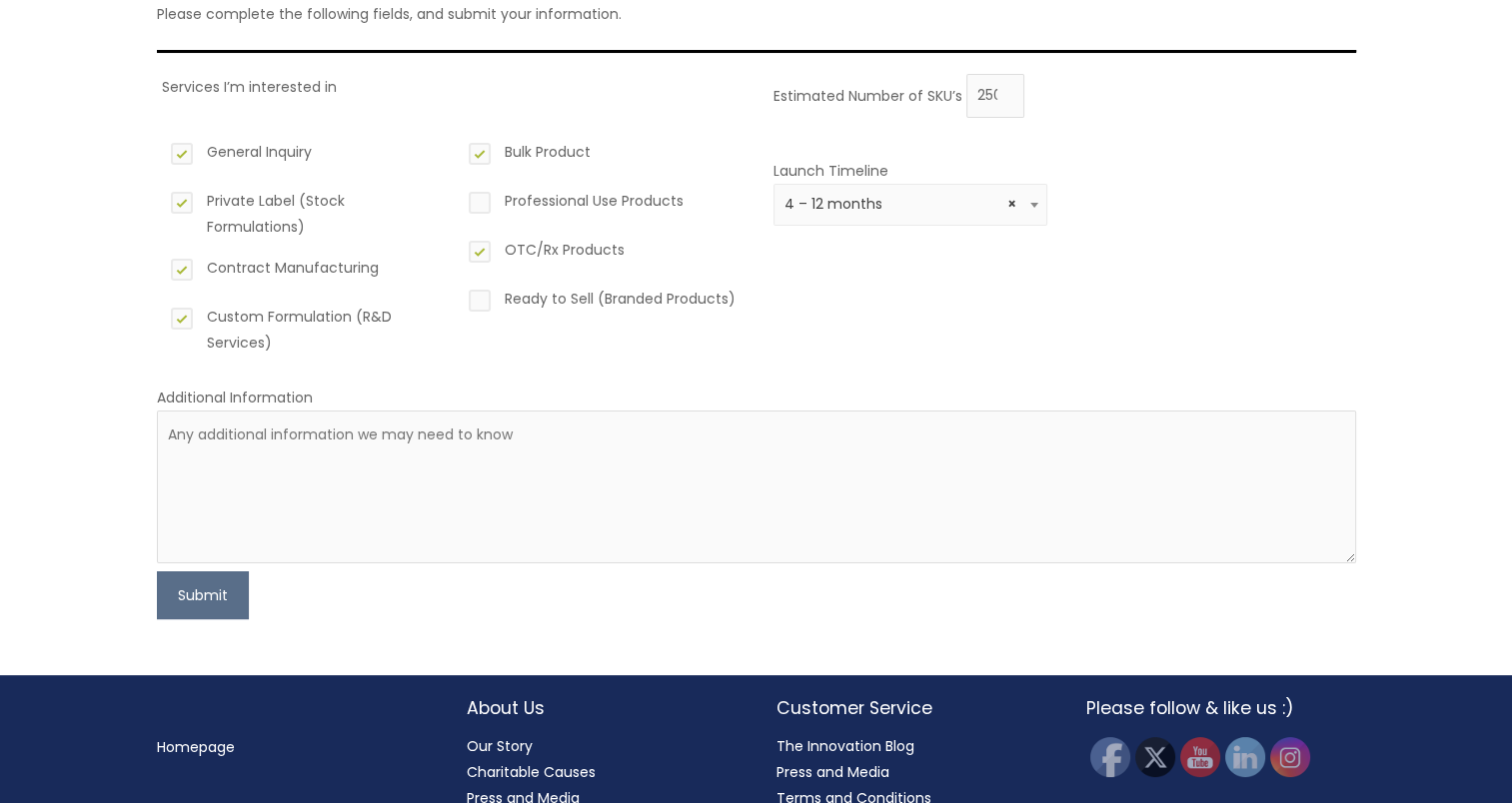 click on "Professional Use Products" at bounding box center [602, 205] 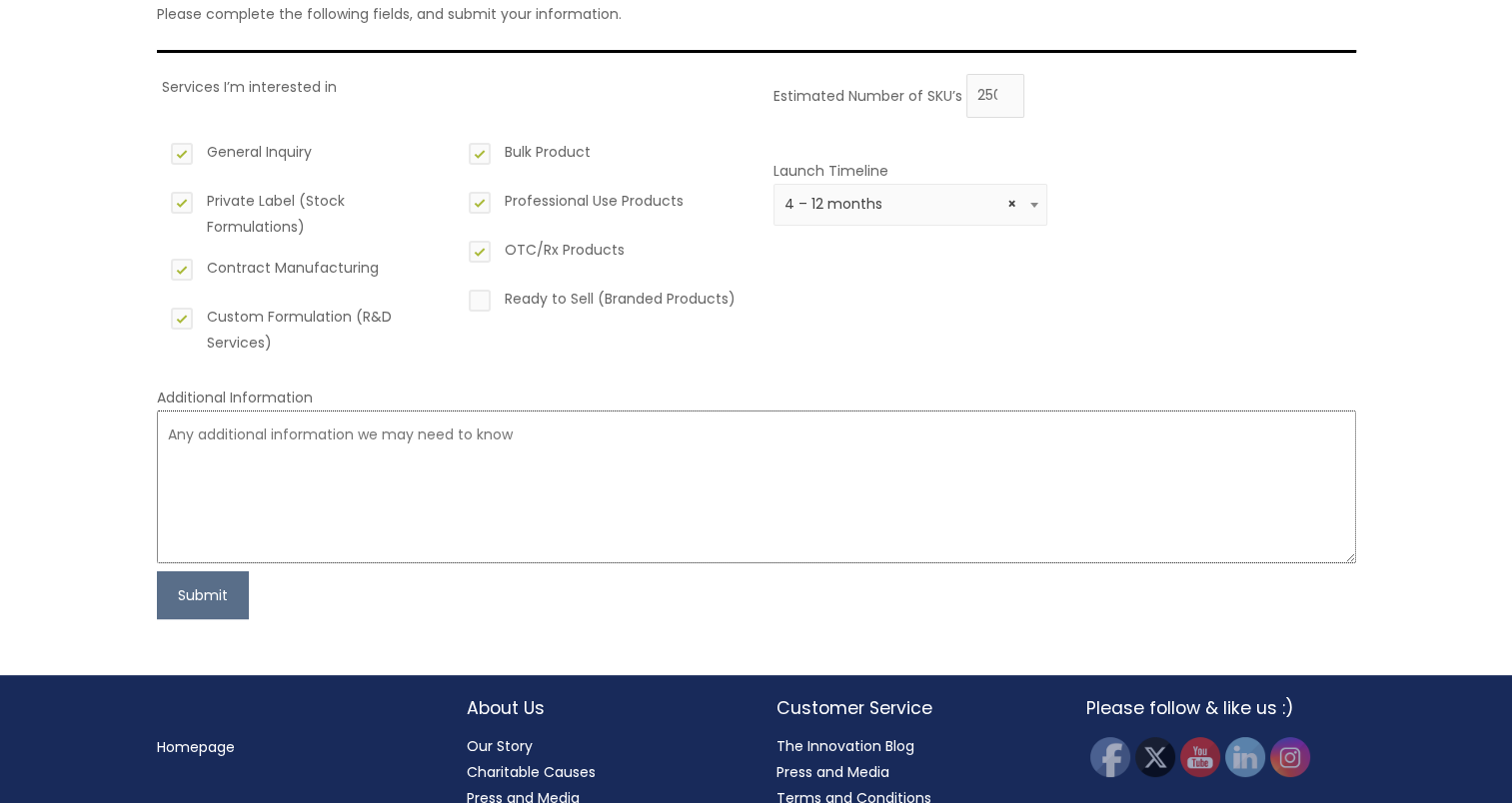 click at bounding box center (756, 486) 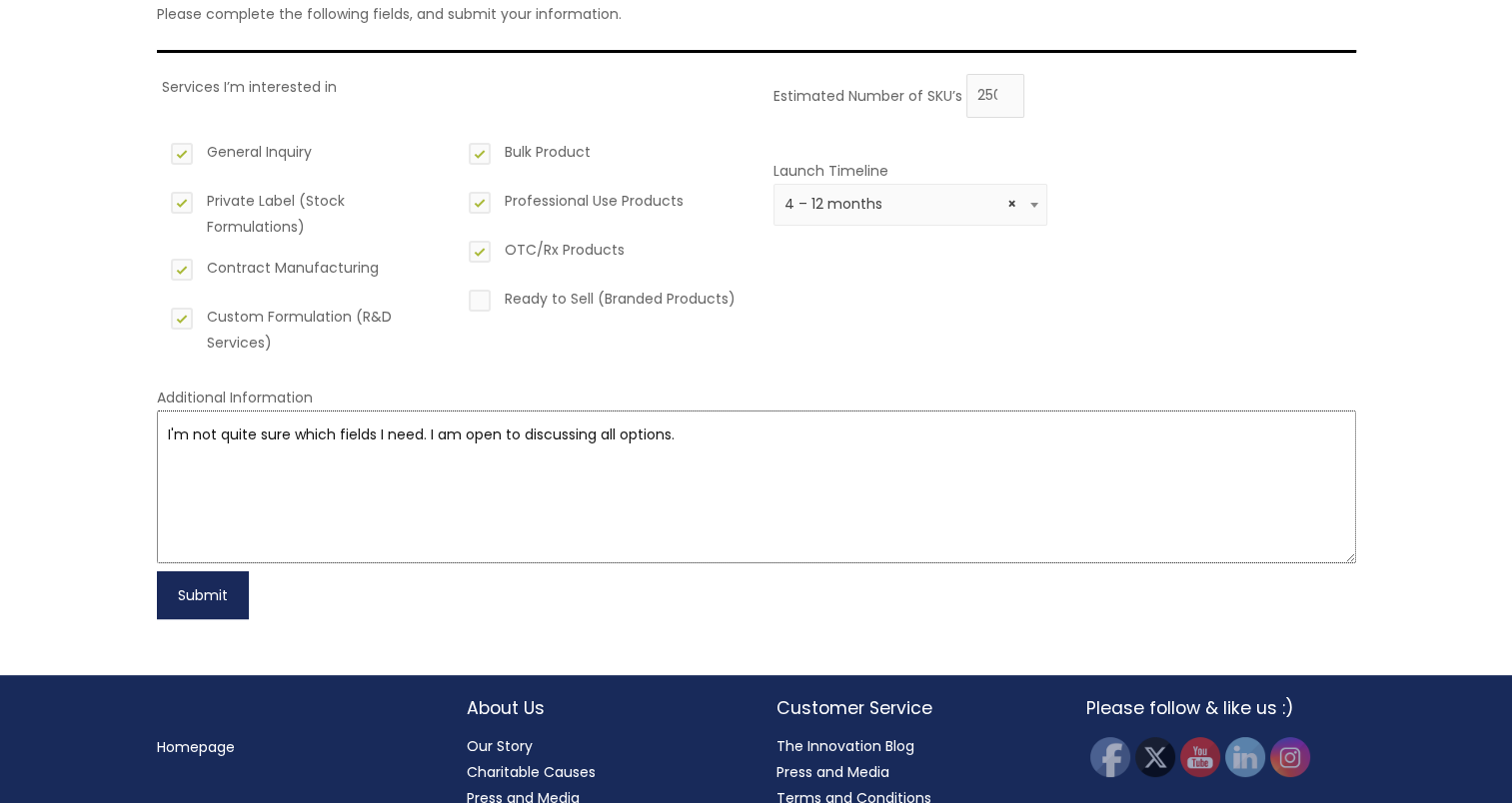 type on "I'm not quite sure which fields I need. I am open to discussing all options." 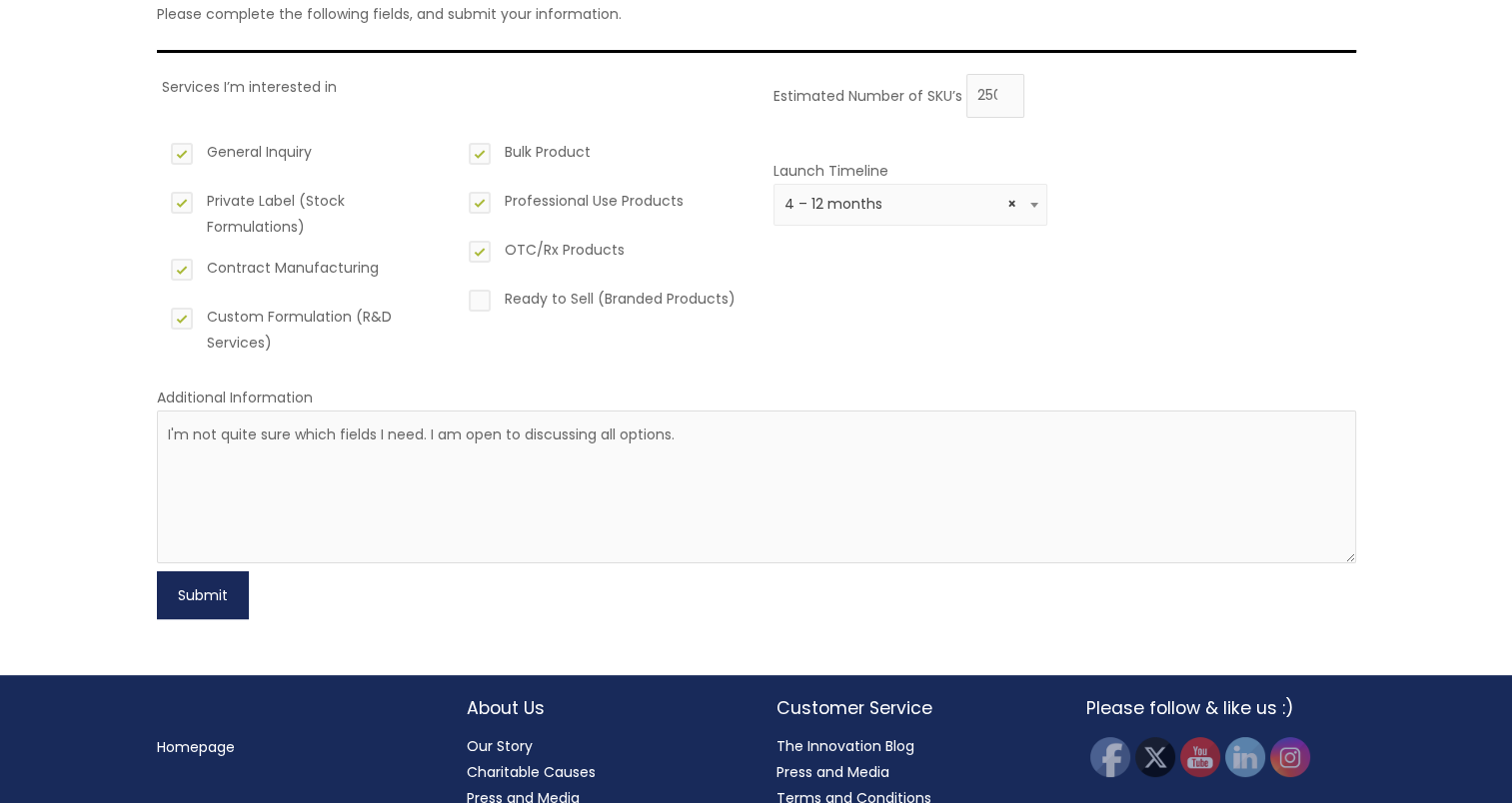 click on "Submit" at bounding box center [203, 595] 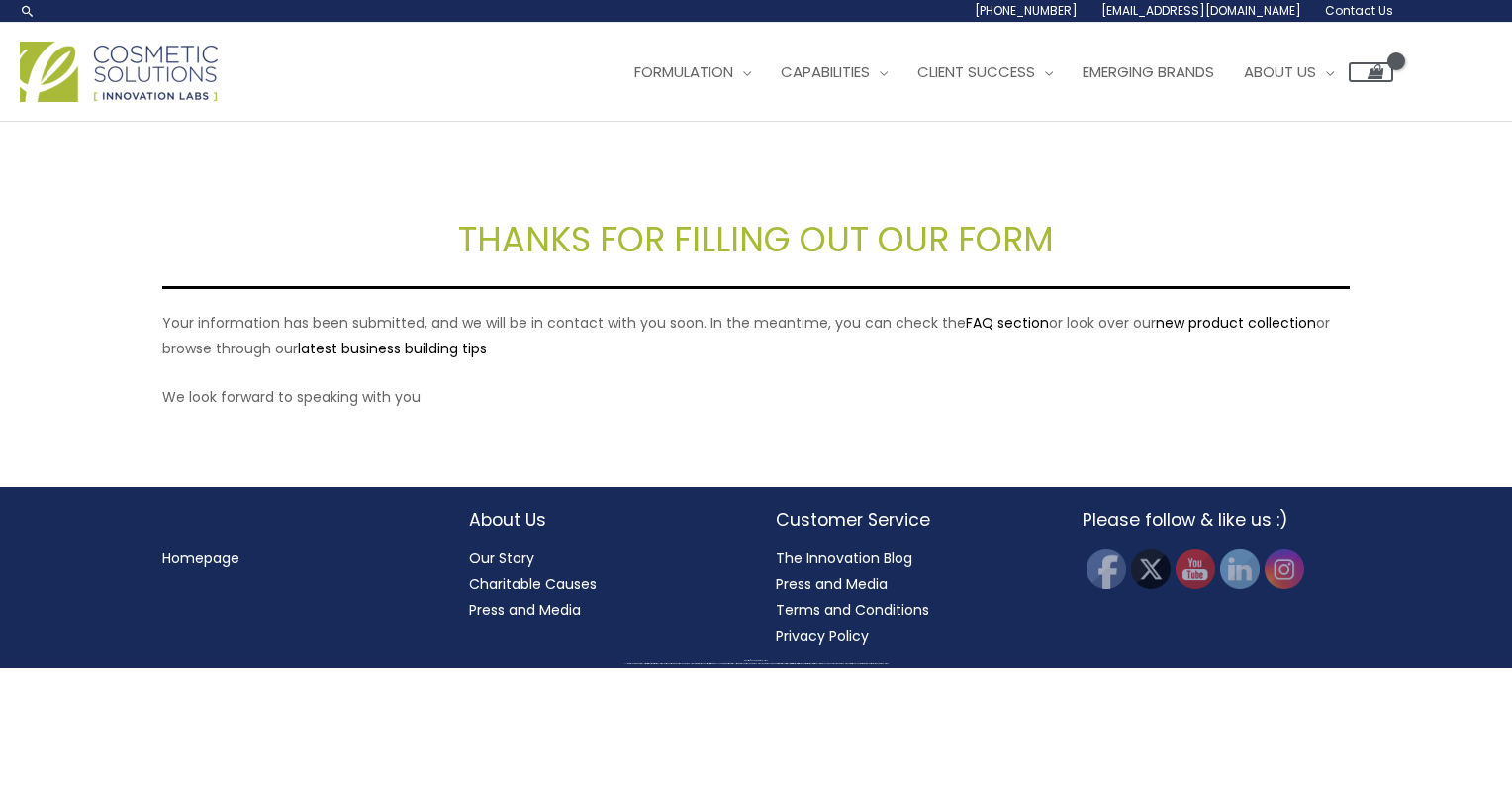 scroll, scrollTop: 0, scrollLeft: 0, axis: both 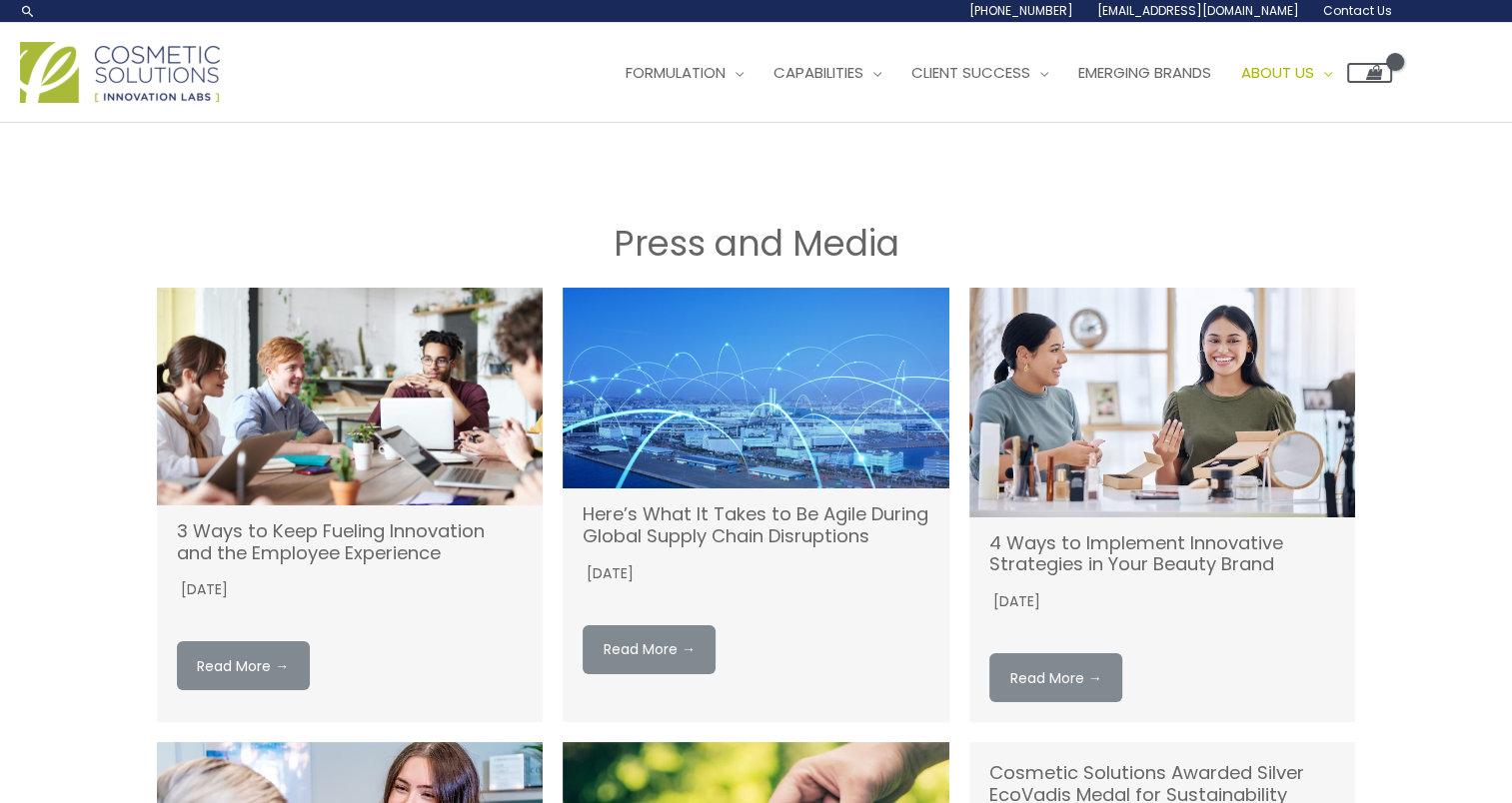 click on "[DATE]" at bounding box center (350, 597) 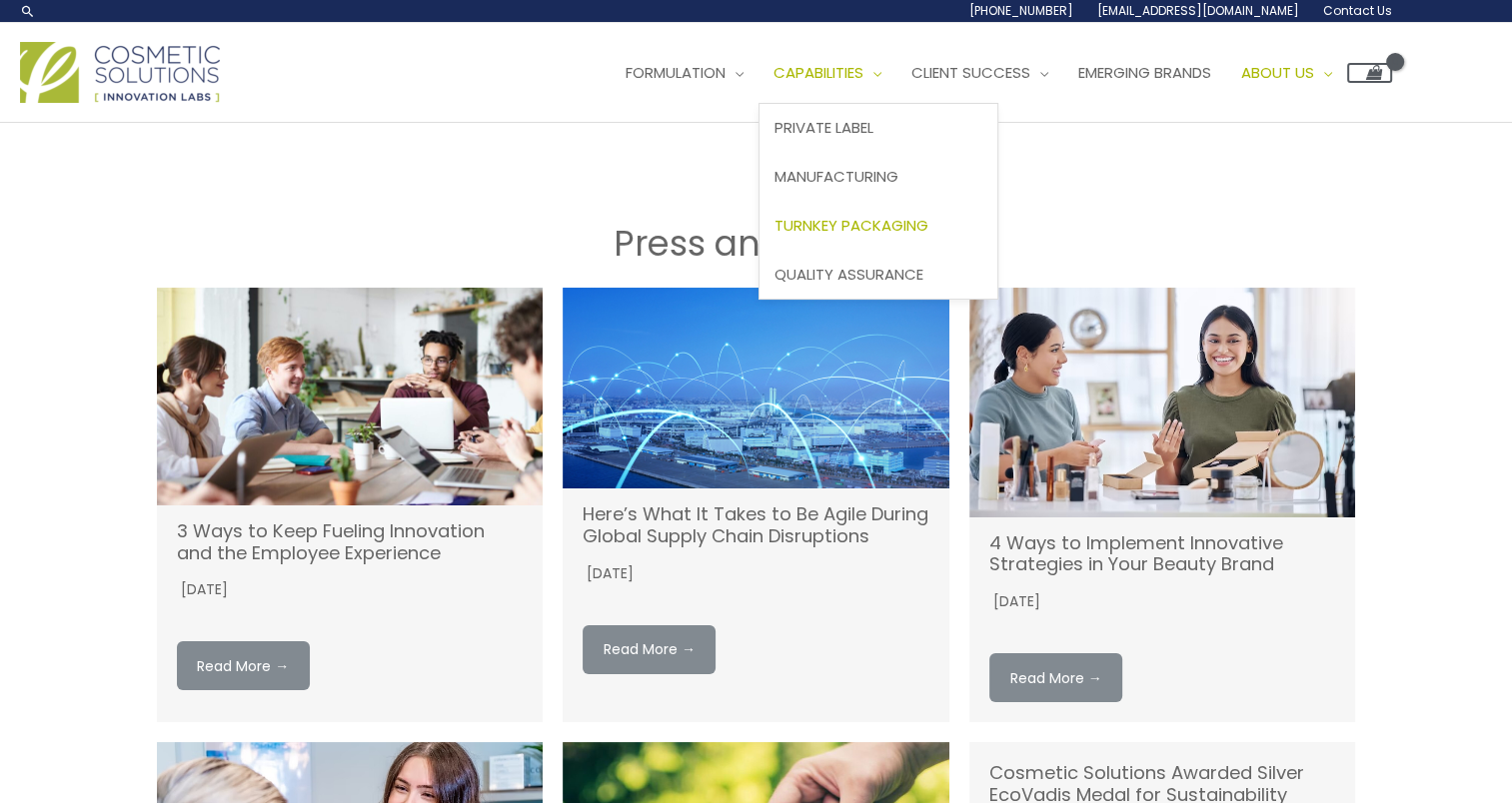 click on "Turnkey Packaging" at bounding box center (851, 225) 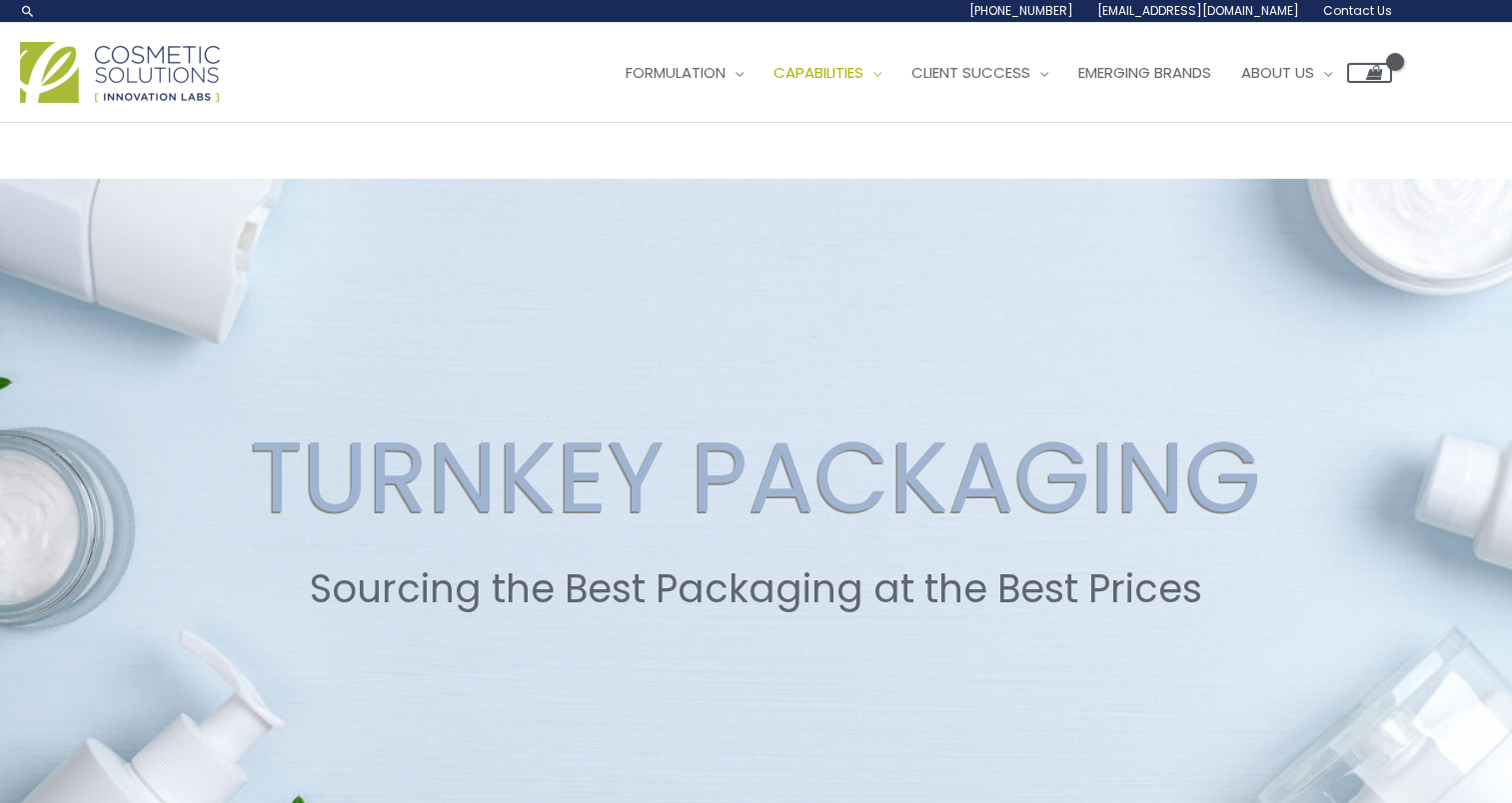 scroll, scrollTop: 0, scrollLeft: 0, axis: both 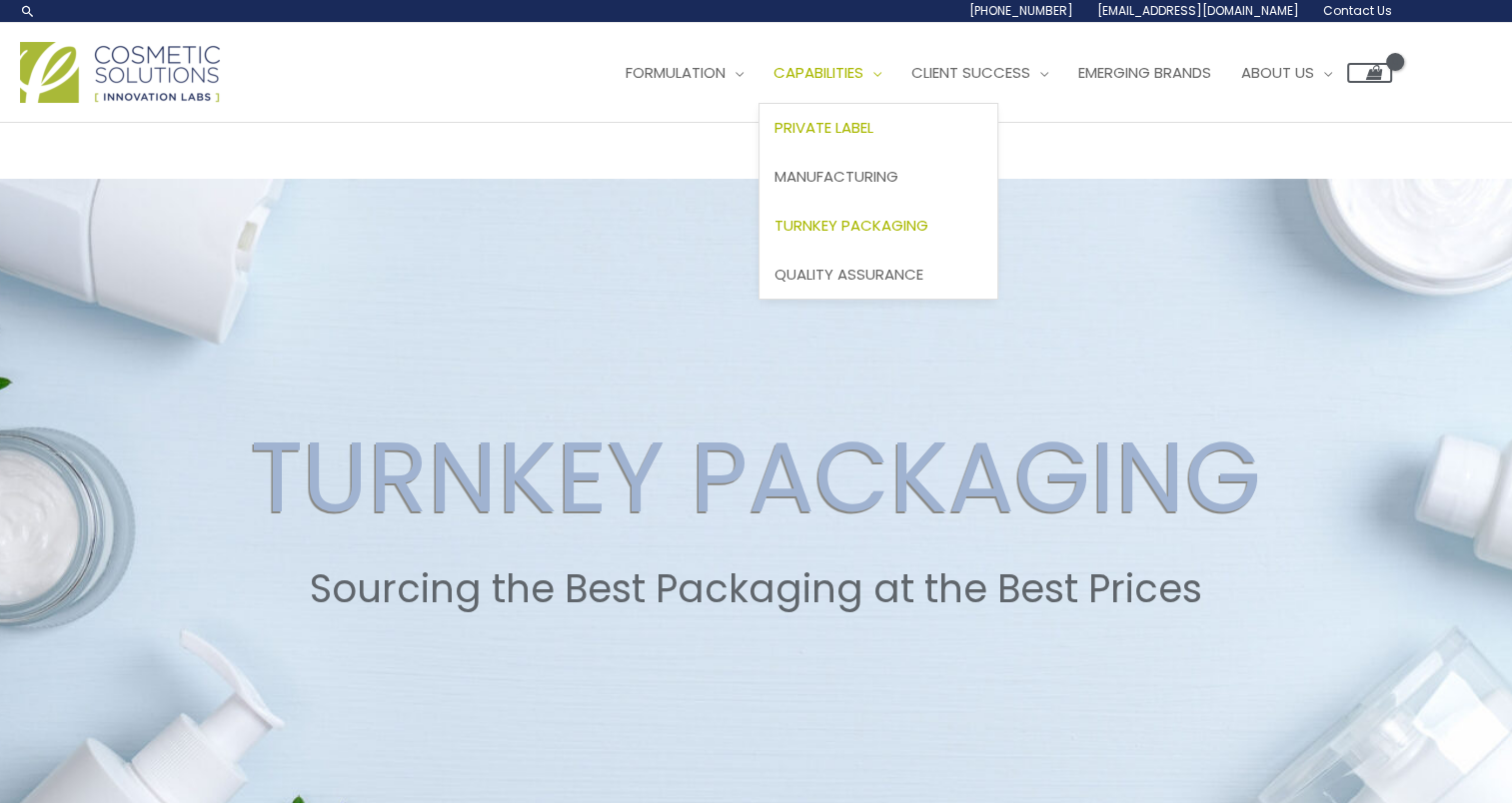 click on "Private Label" at bounding box center (823, 127) 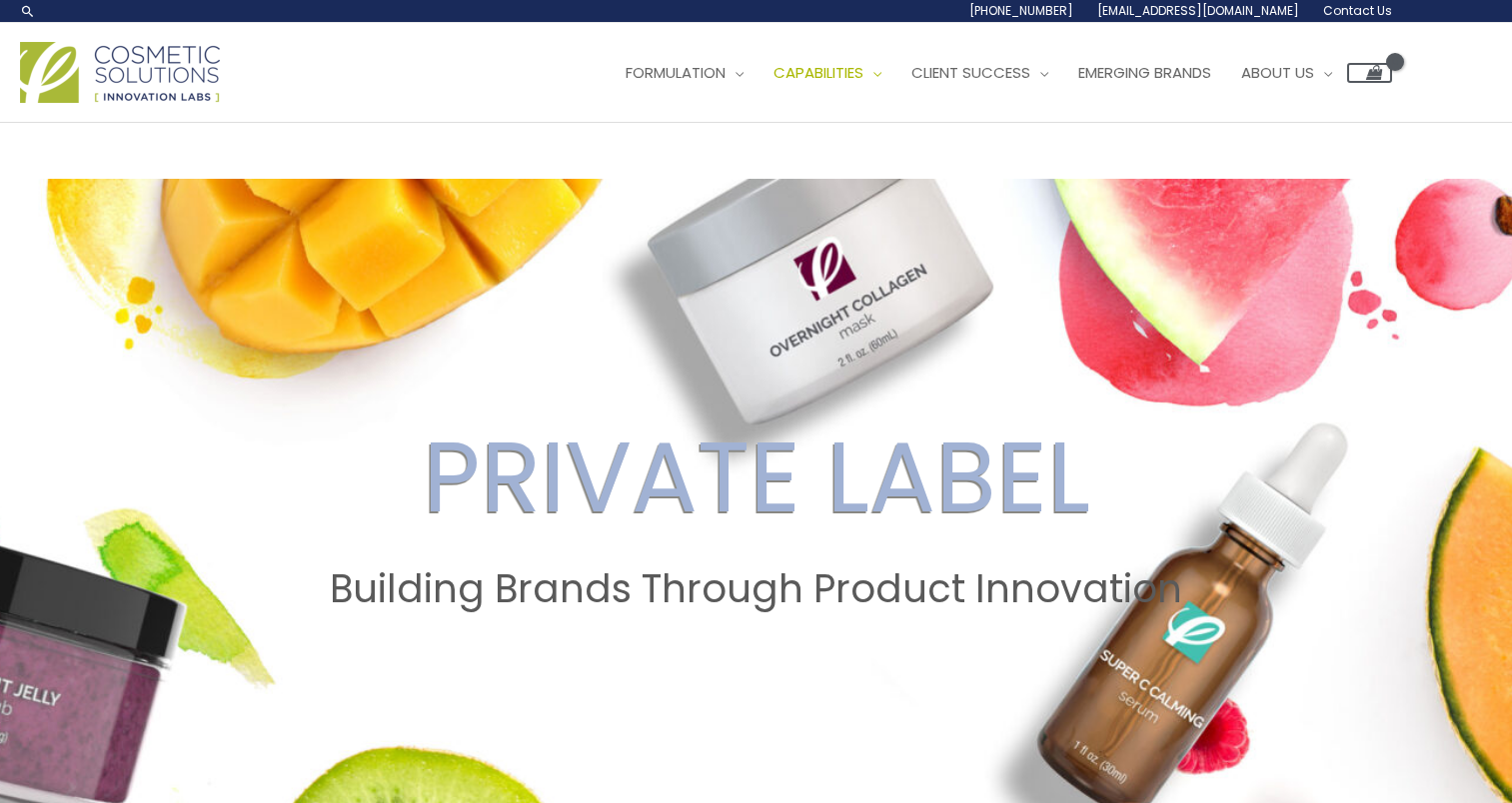 scroll, scrollTop: 0, scrollLeft: 0, axis: both 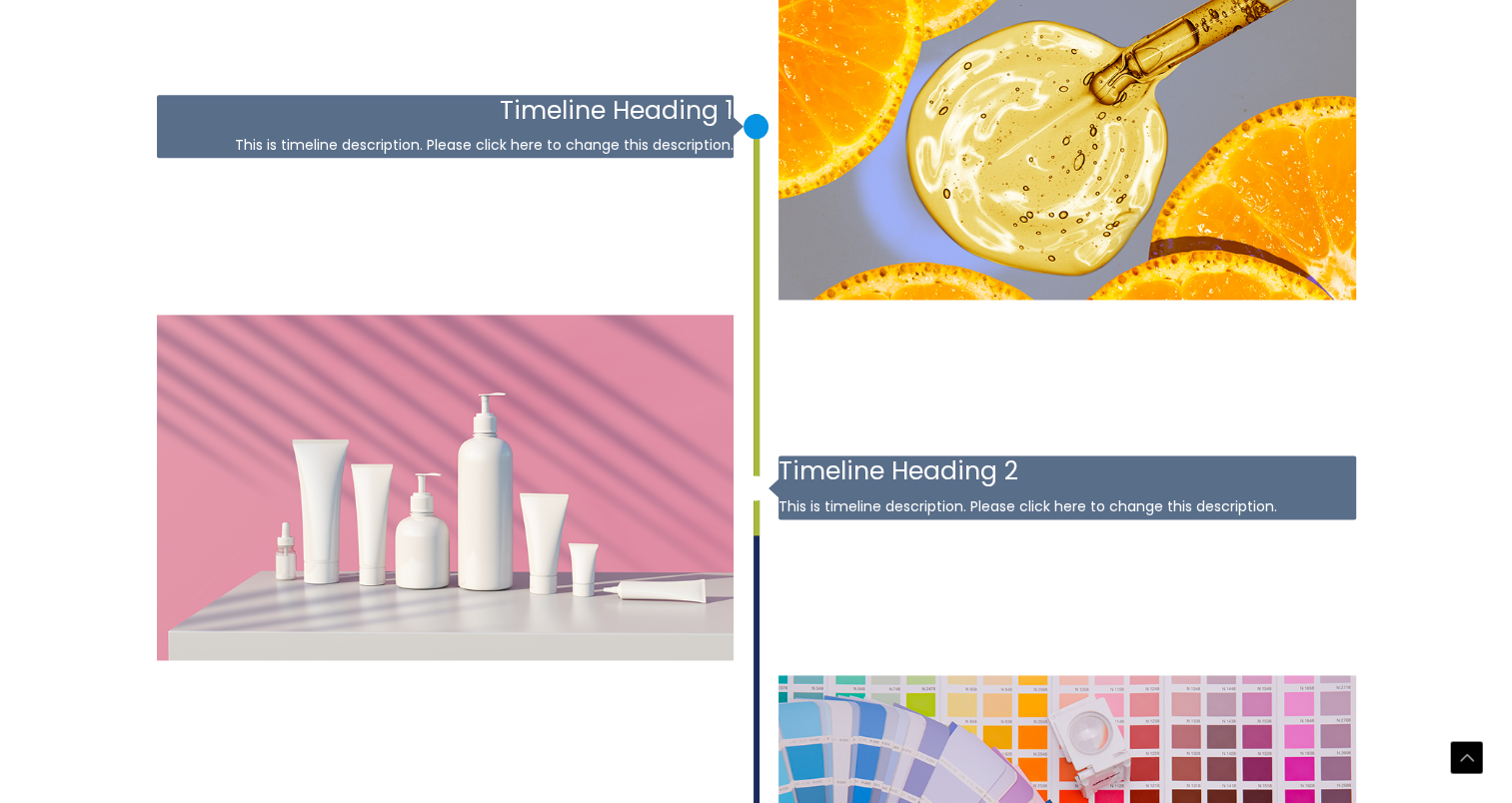 click on "This is timeline description. Please click here to change this description." at bounding box center [446, 145] 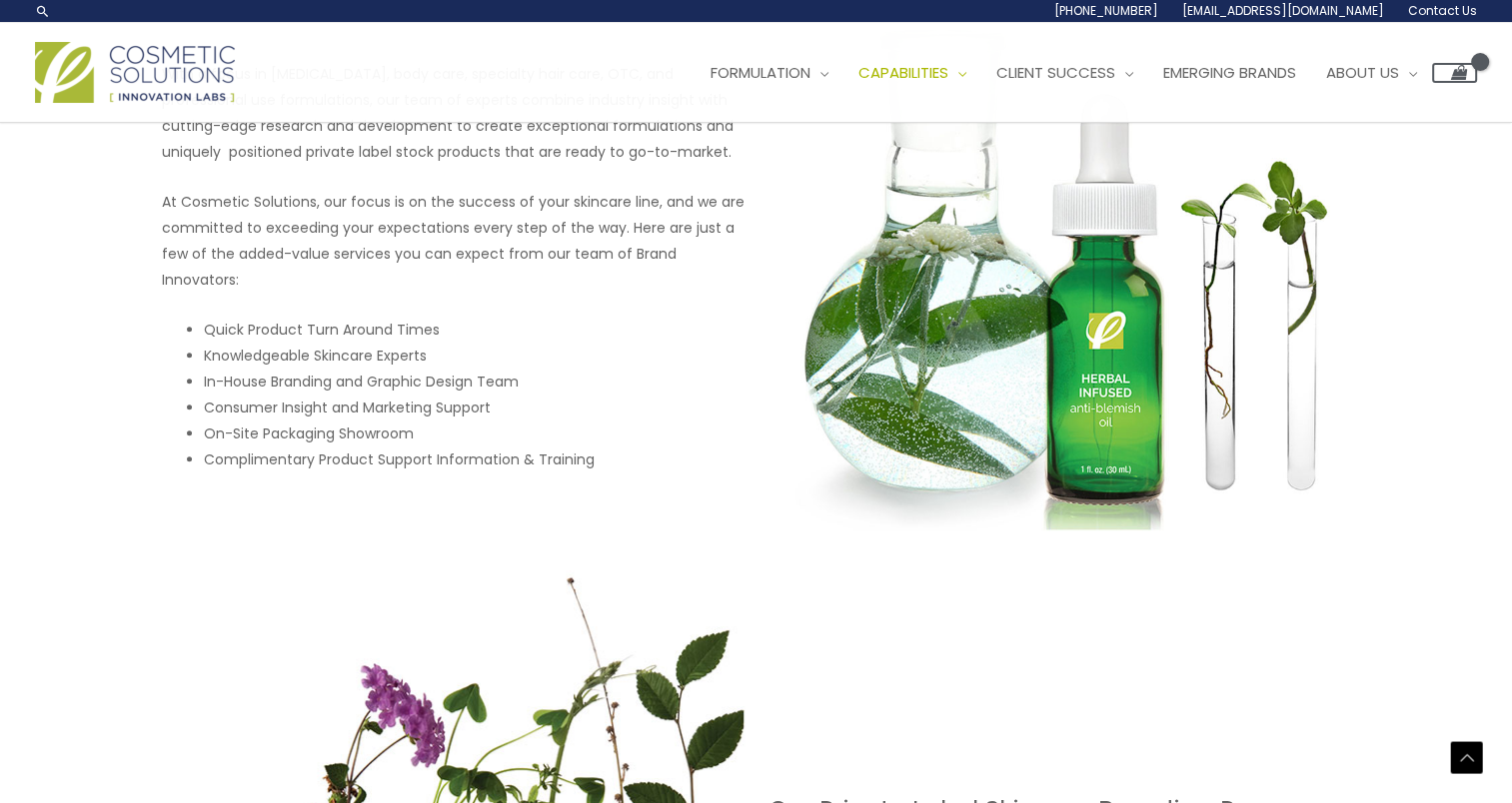 scroll, scrollTop: 727, scrollLeft: 0, axis: vertical 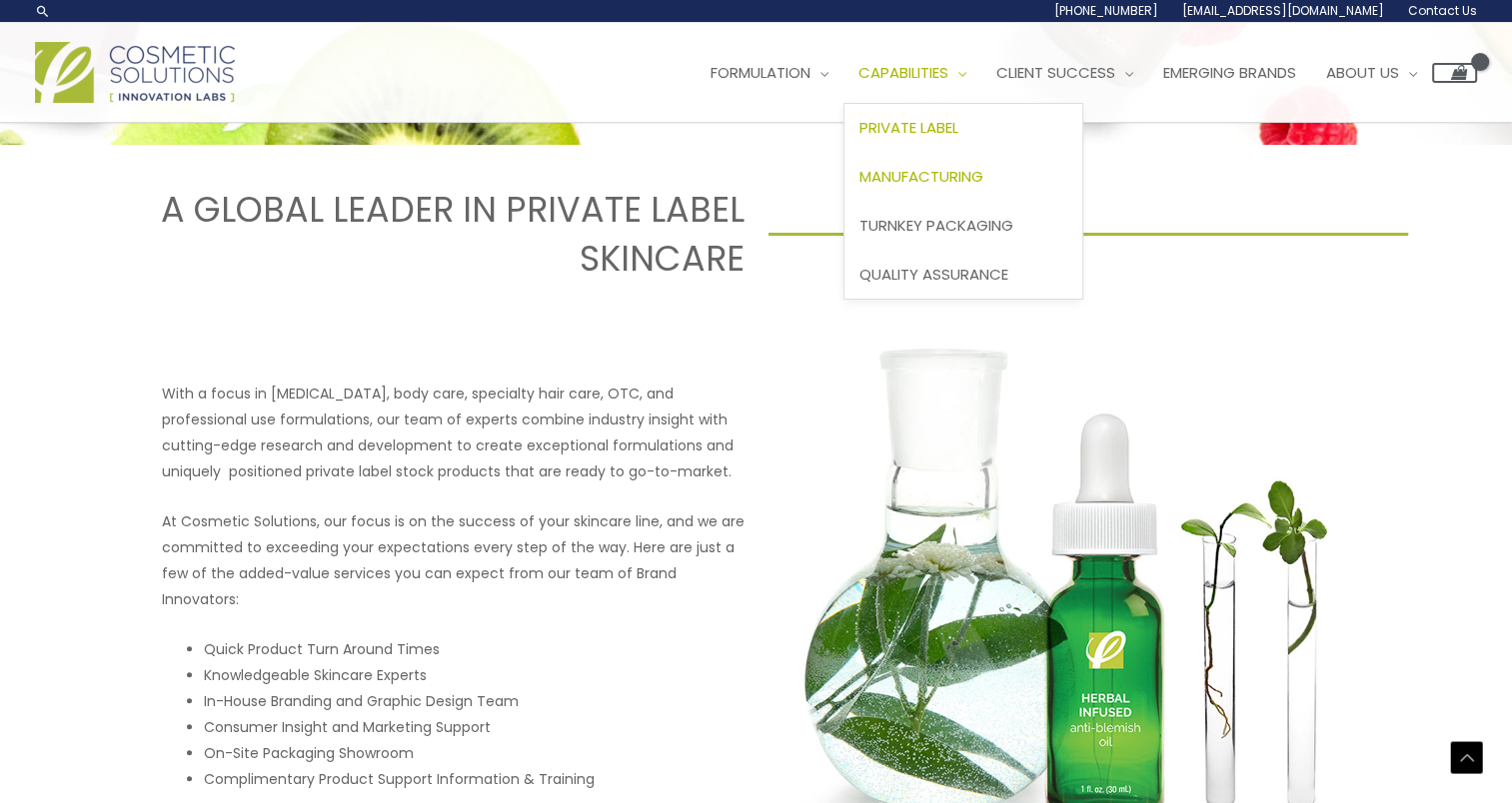 click on "Manufacturing" at bounding box center (921, 176) 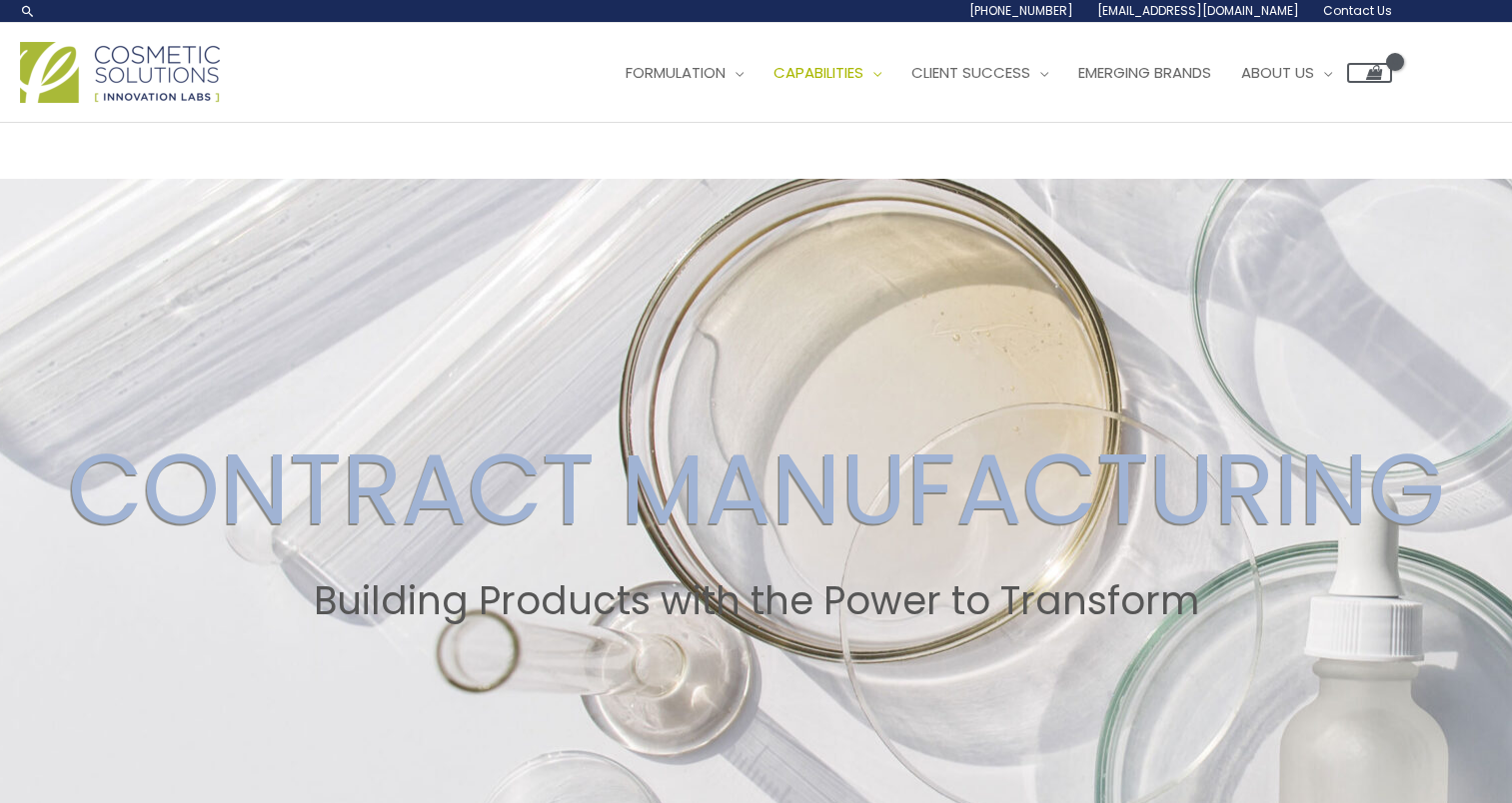 scroll, scrollTop: 0, scrollLeft: 0, axis: both 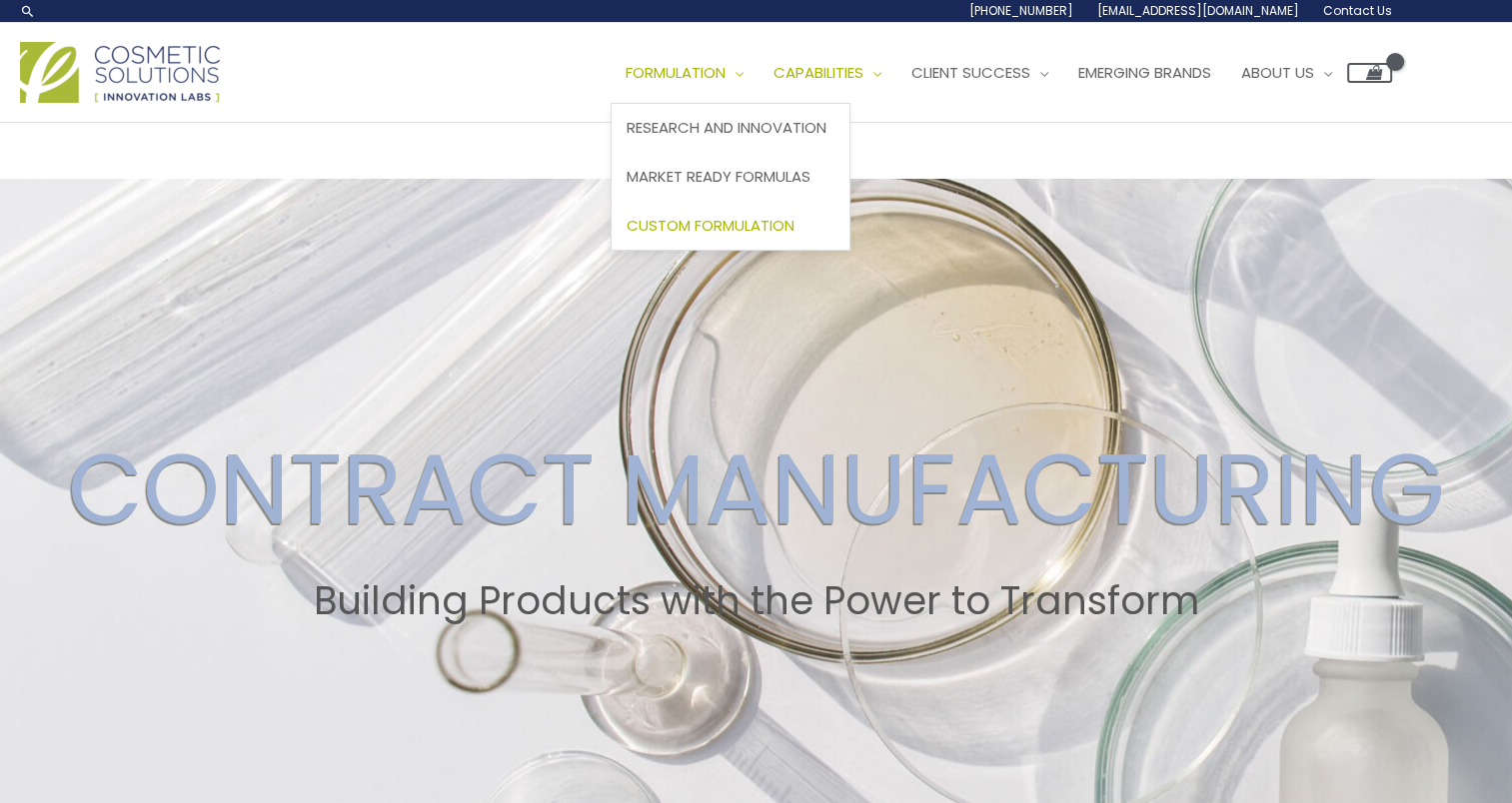 click on "Custom Formulation" at bounding box center (711, 225) 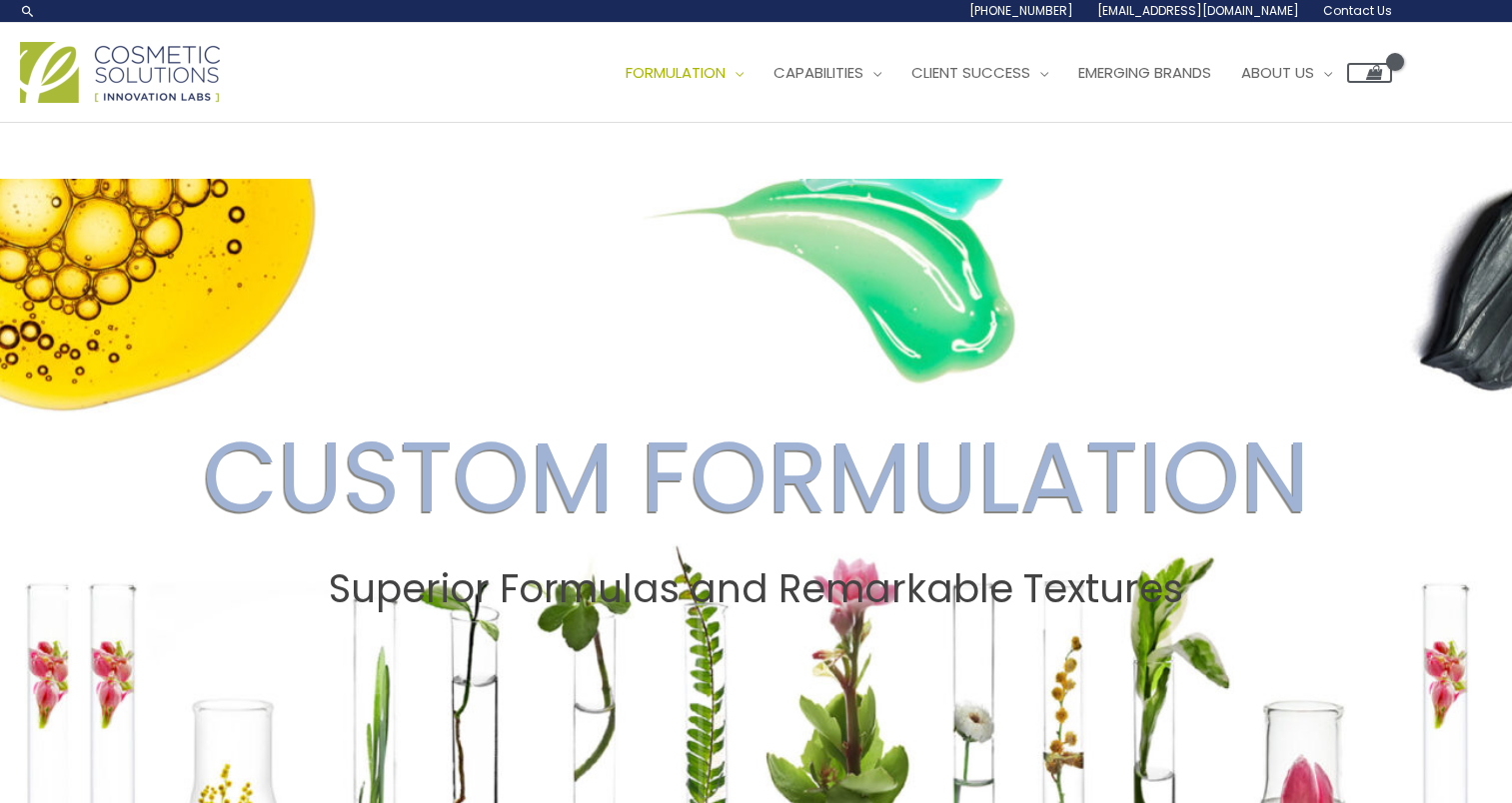 scroll, scrollTop: 0, scrollLeft: 0, axis: both 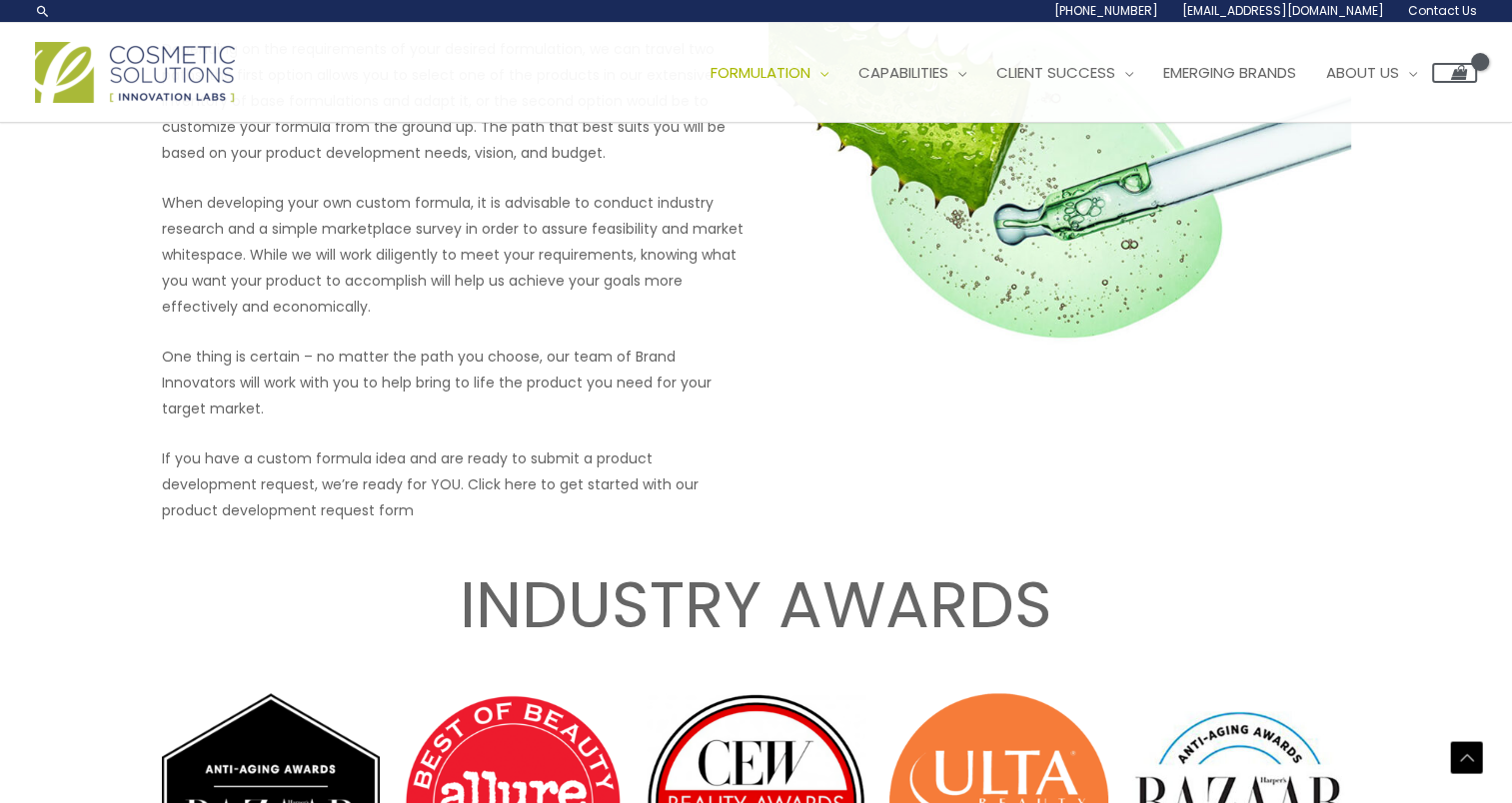 click on "If you have a custom formula idea and are ready to submit a product development request, we’re ready for YOU. Click here to get started with our product development request form" at bounding box center [453, 484] 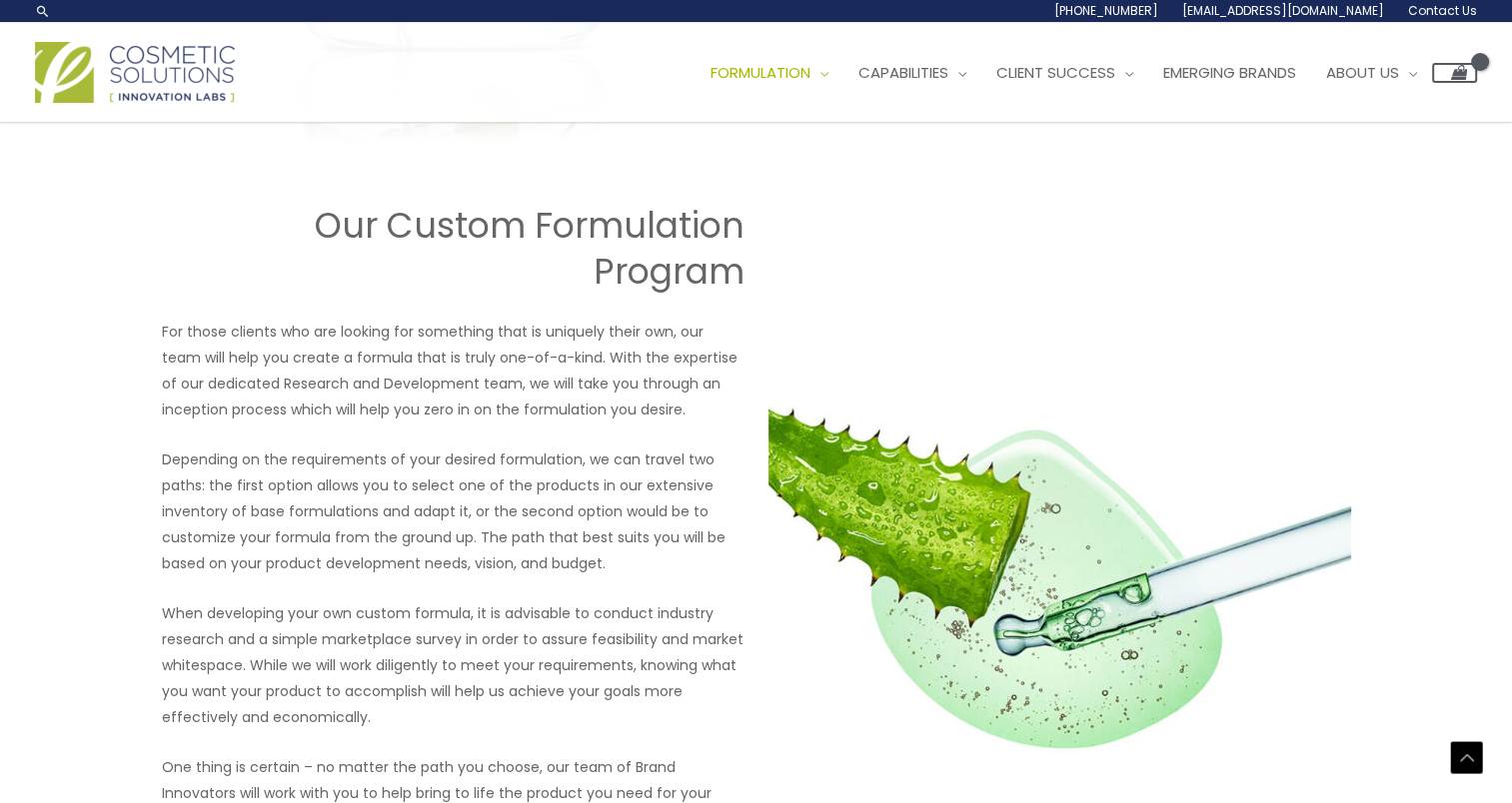 scroll, scrollTop: 1919, scrollLeft: 0, axis: vertical 